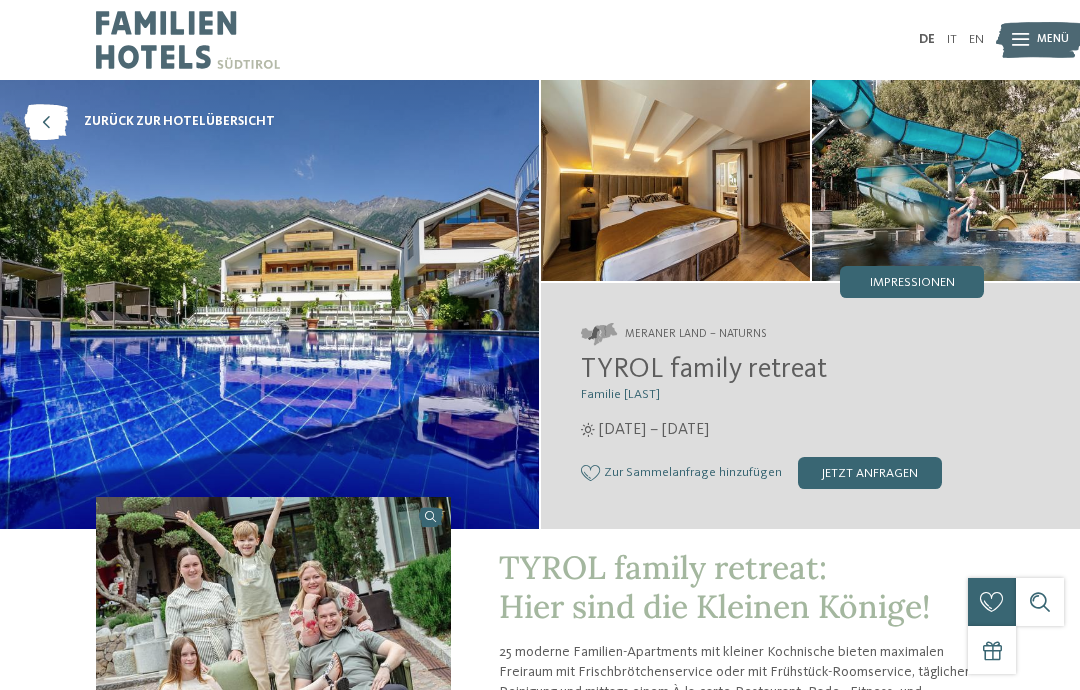scroll, scrollTop: 0, scrollLeft: 0, axis: both 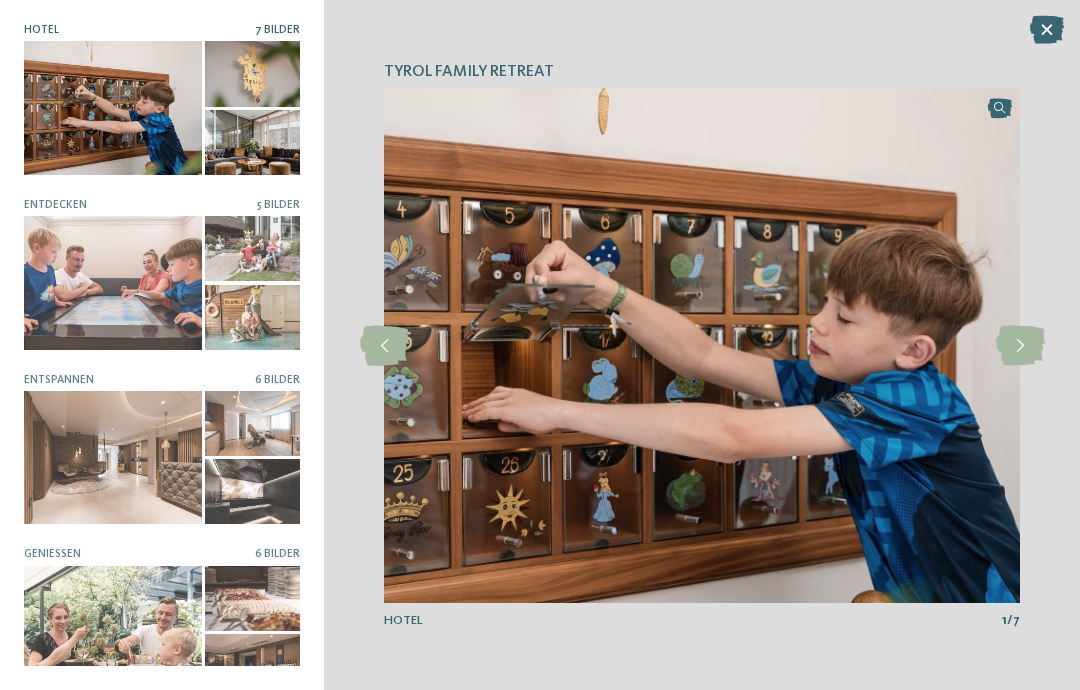 click at bounding box center (1020, 346) 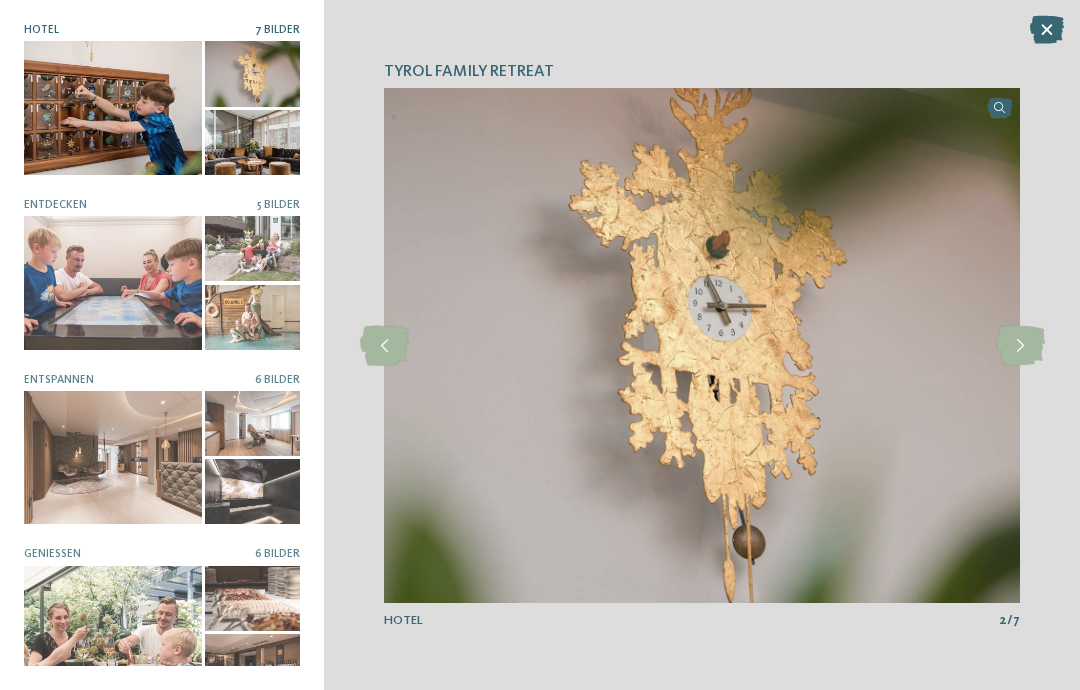 click at bounding box center [1020, 346] 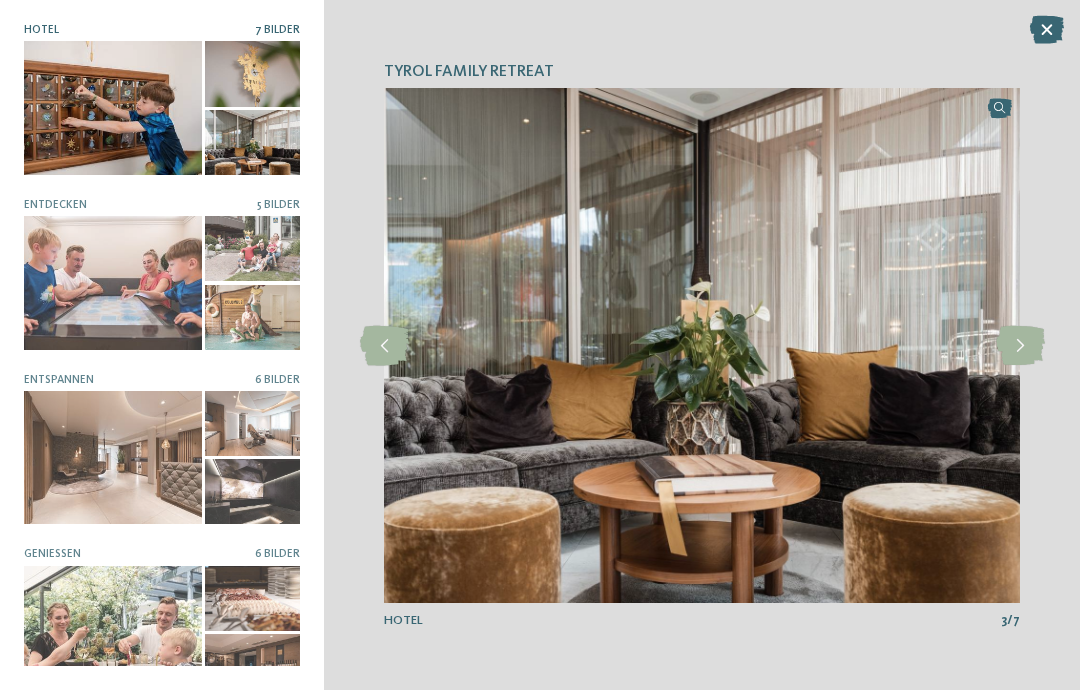 click at bounding box center [1020, 346] 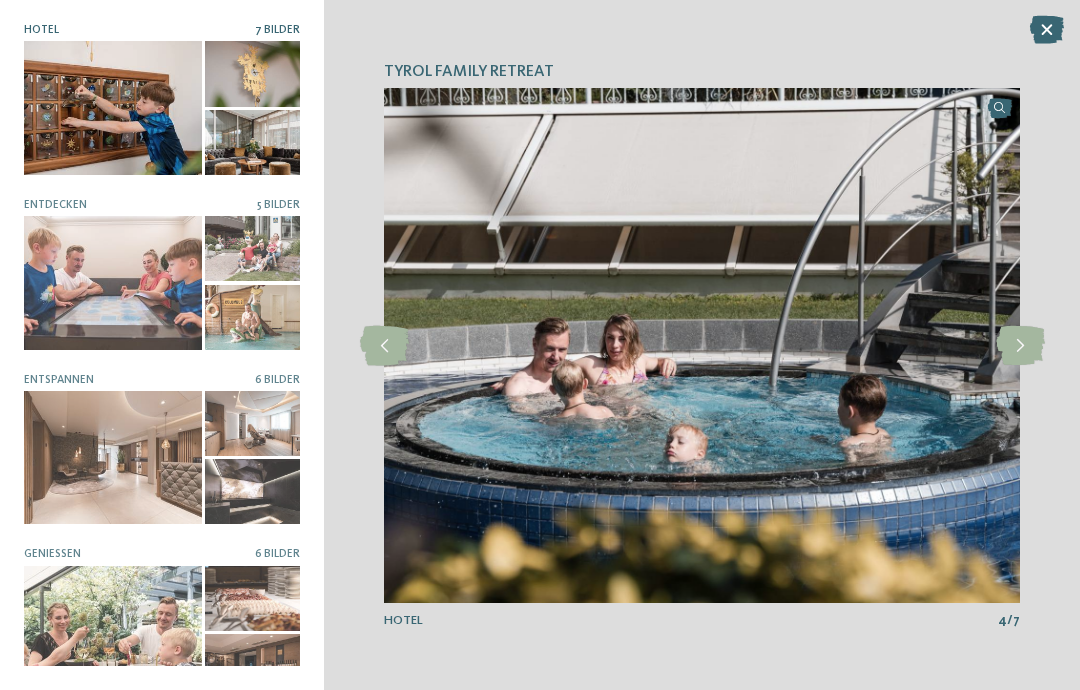 click at bounding box center (1020, 346) 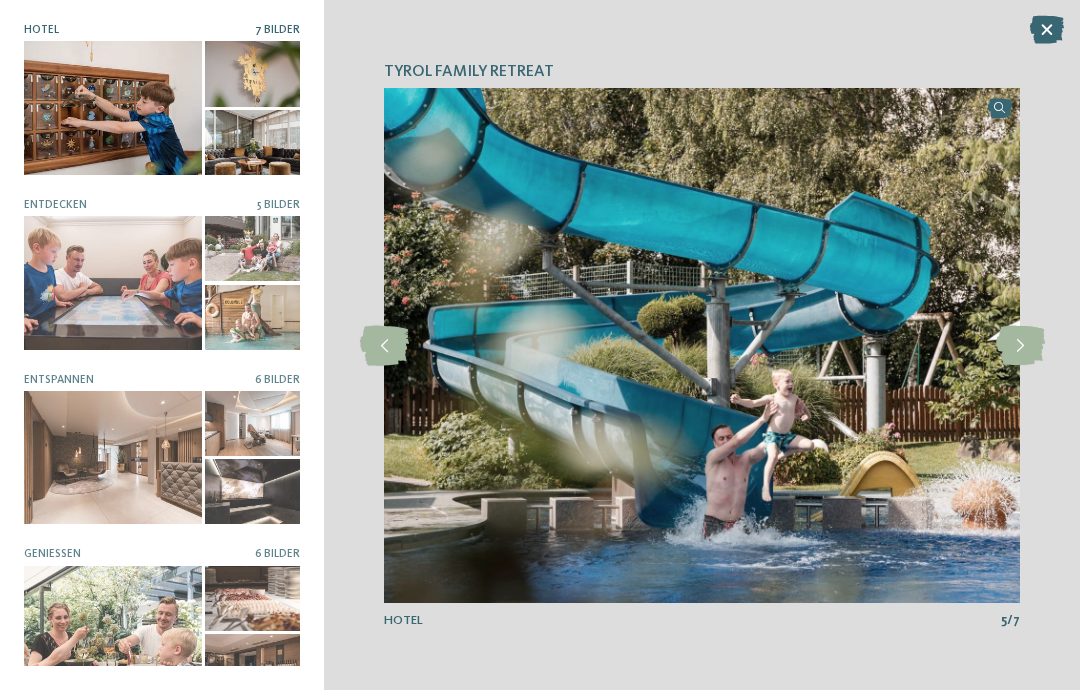 click at bounding box center (1020, 346) 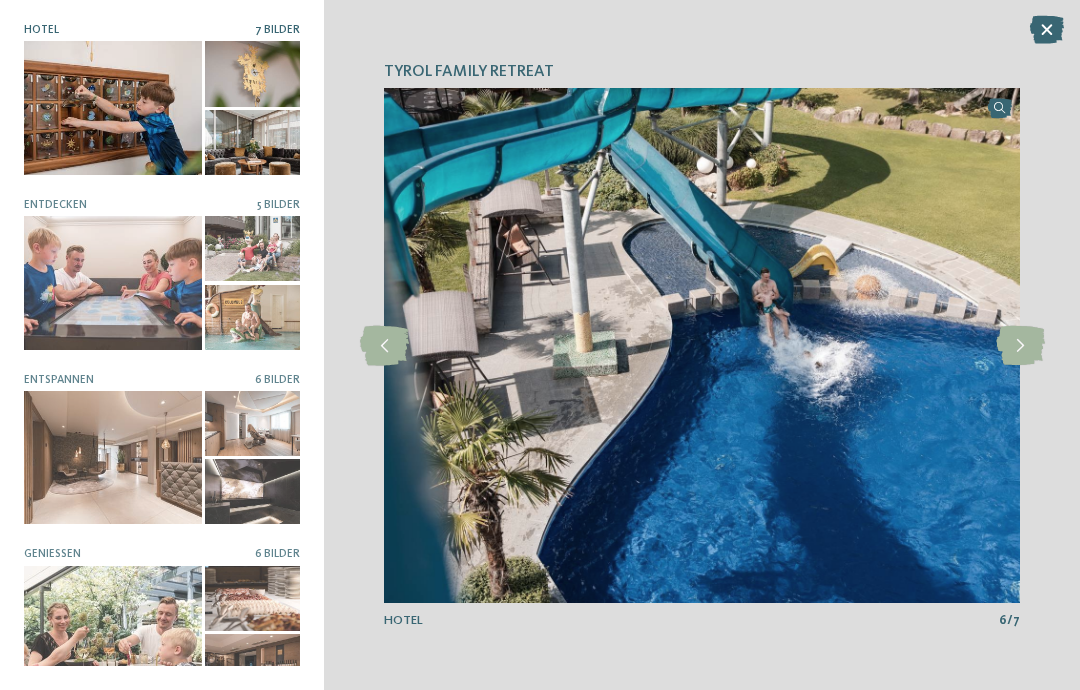 click at bounding box center (384, 346) 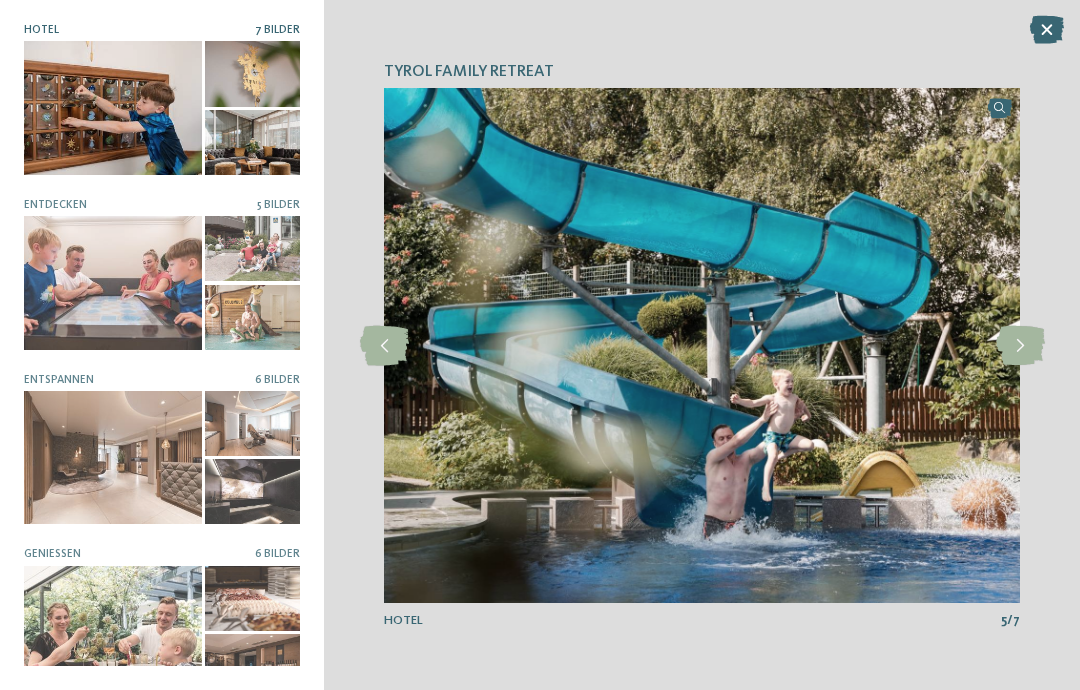 click at bounding box center [384, 346] 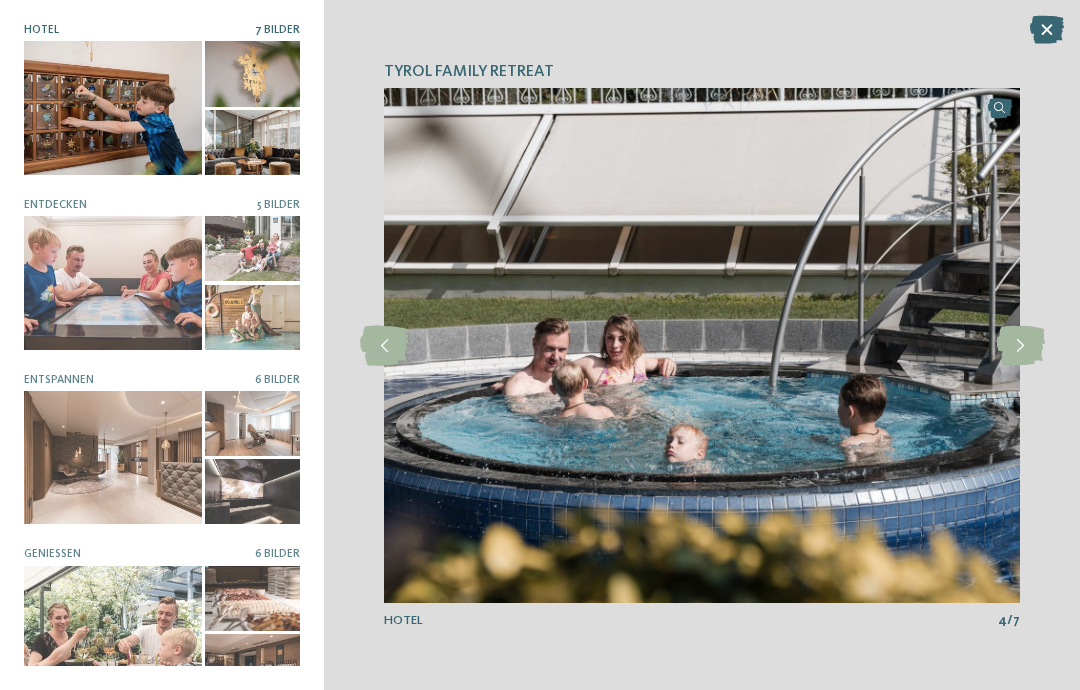 click at bounding box center (384, 346) 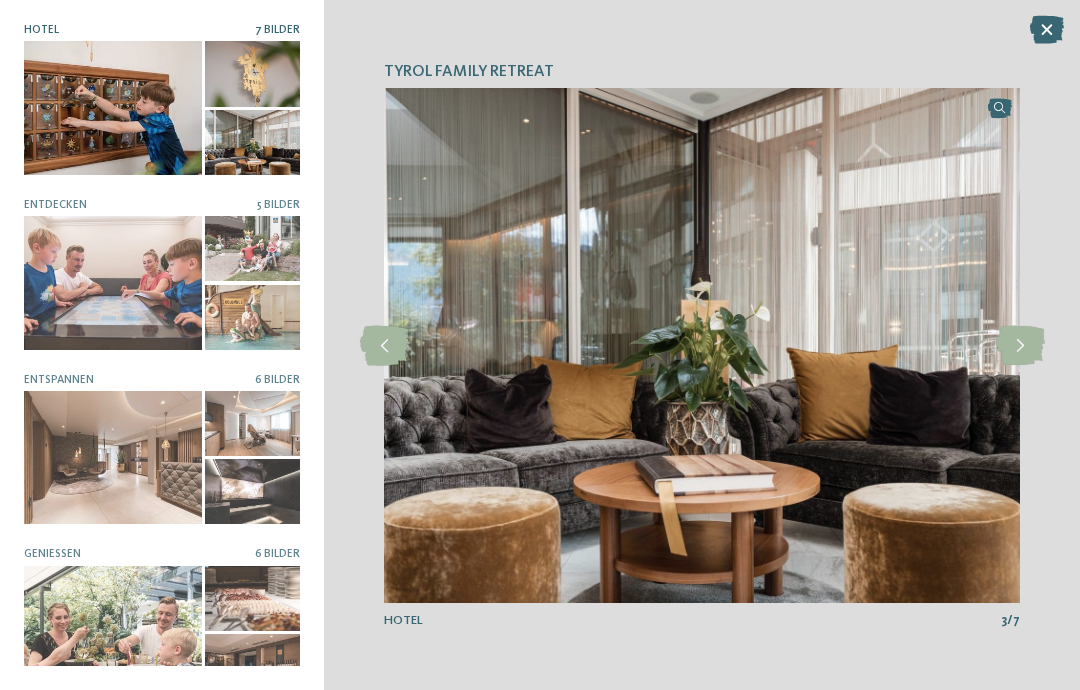 click at bounding box center [384, 346] 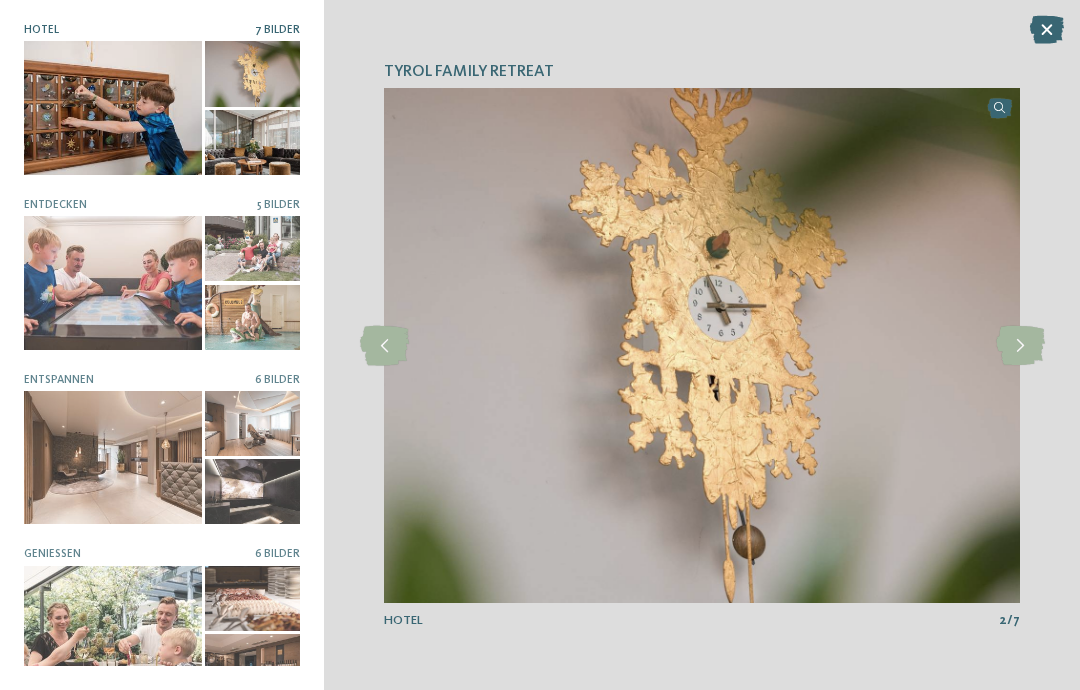 click at bounding box center (384, 346) 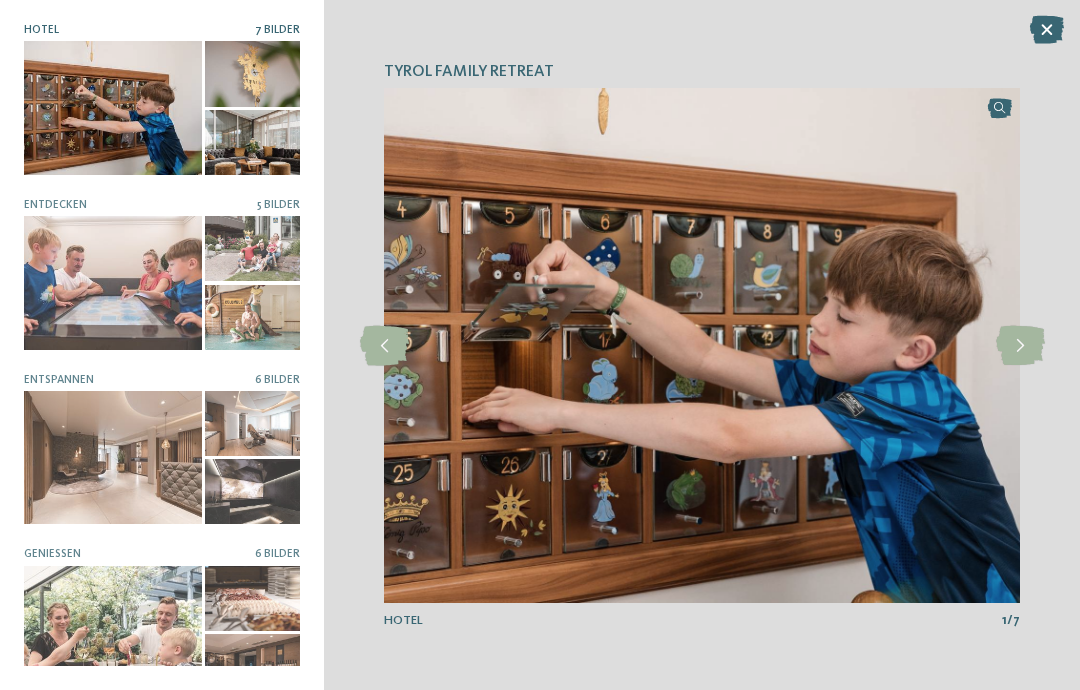 click at bounding box center (384, 346) 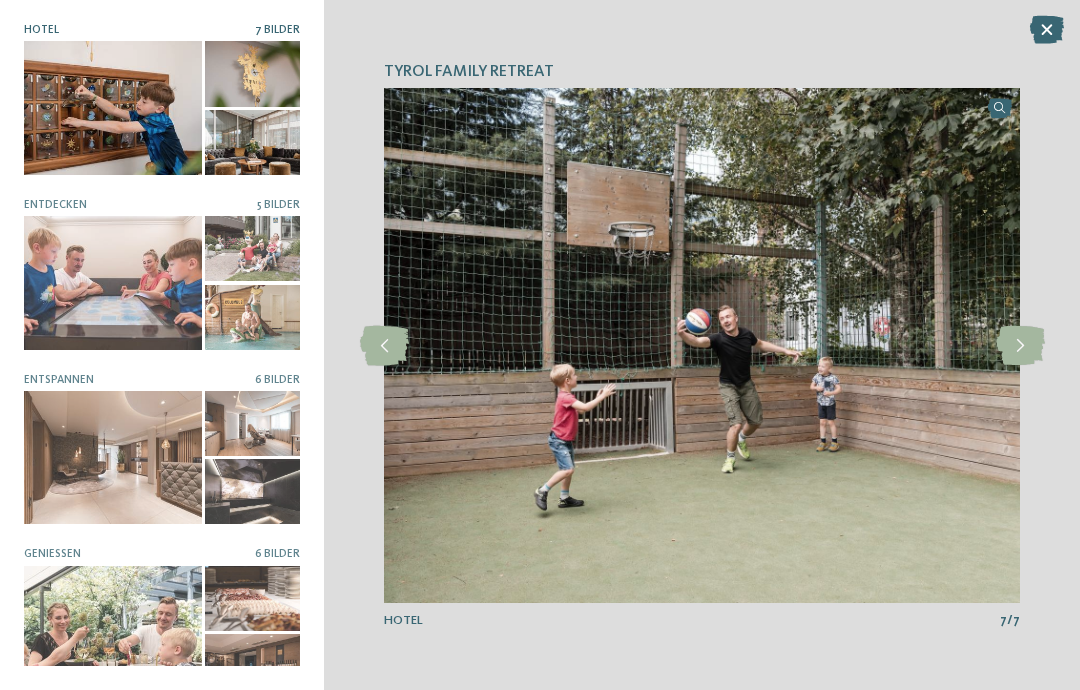 click at bounding box center (384, 346) 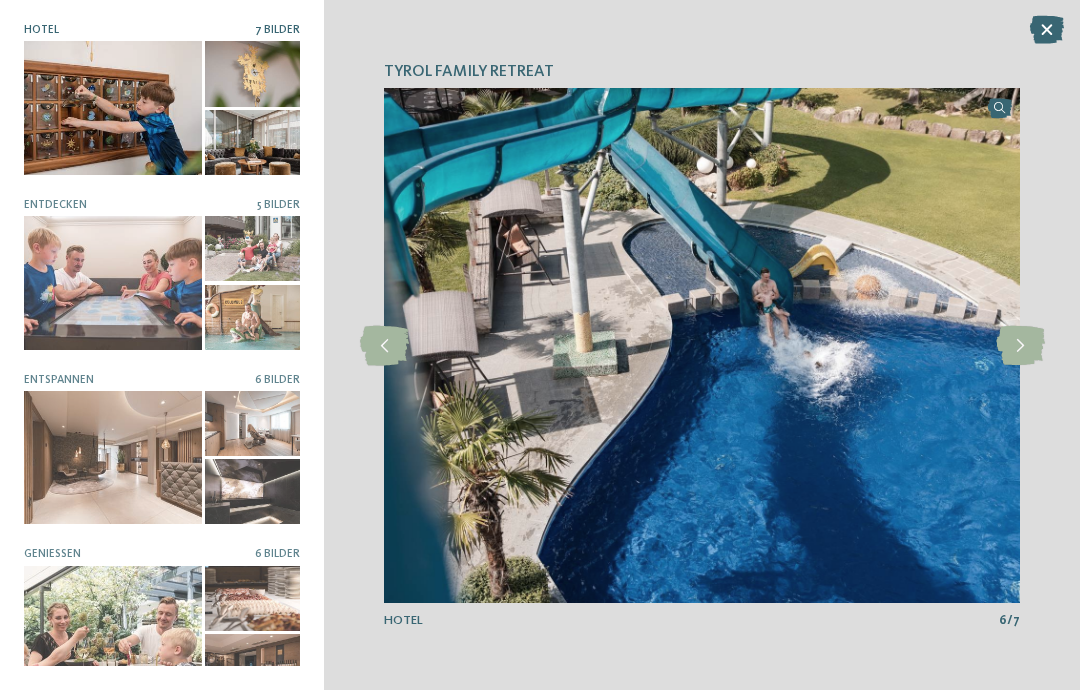 click at bounding box center (384, 346) 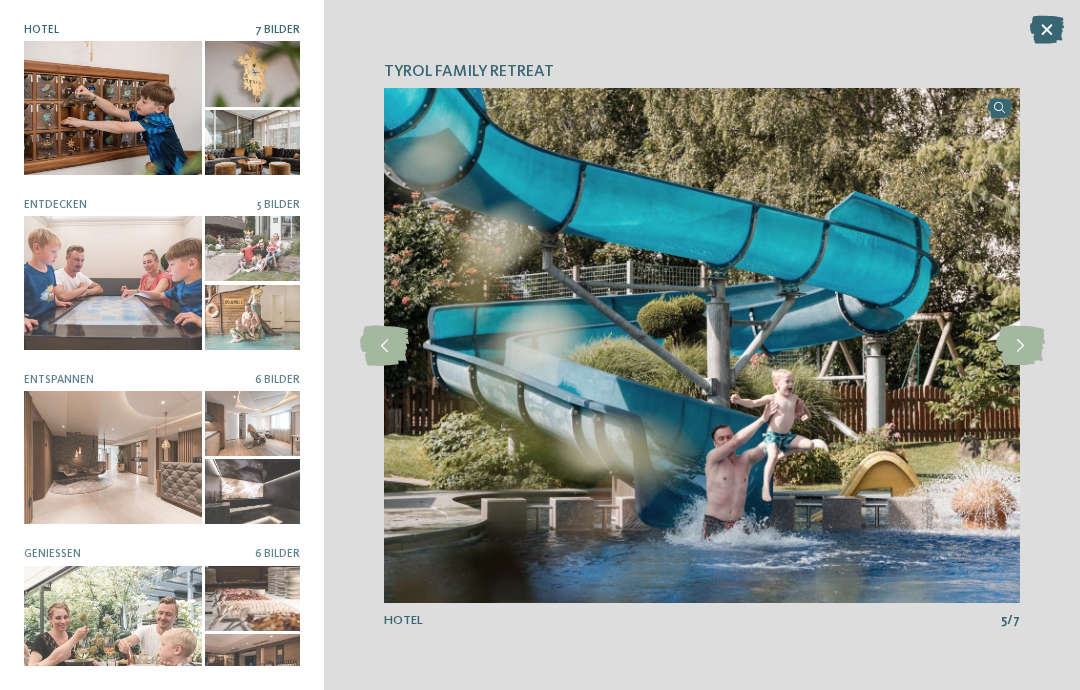 click at bounding box center [1020, 346] 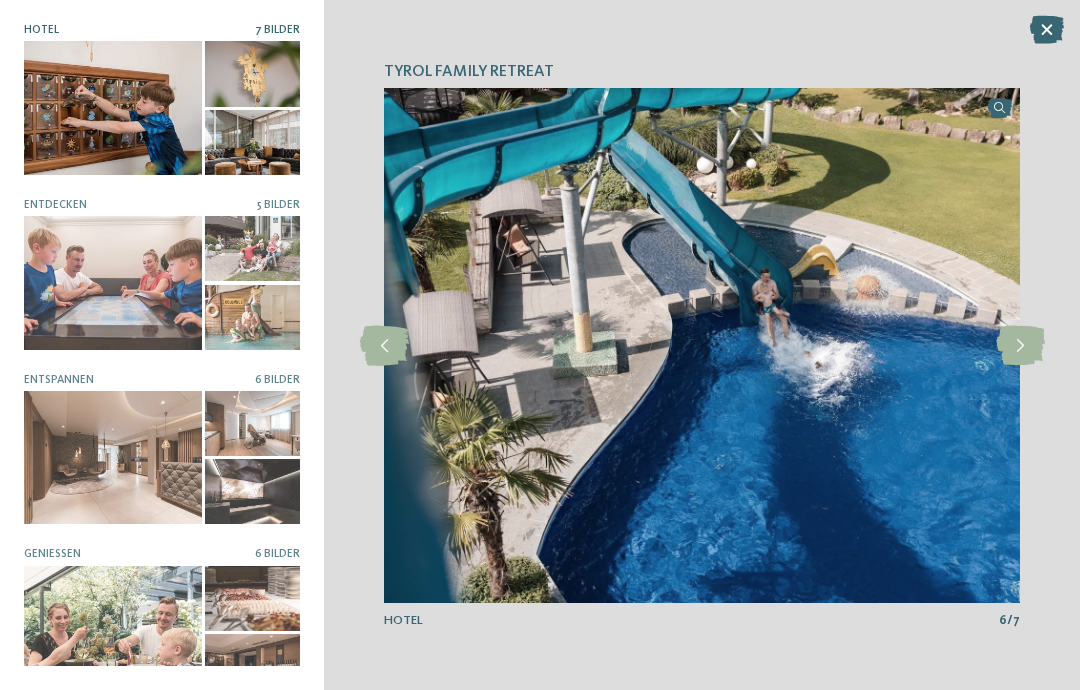 click at bounding box center (1020, 346) 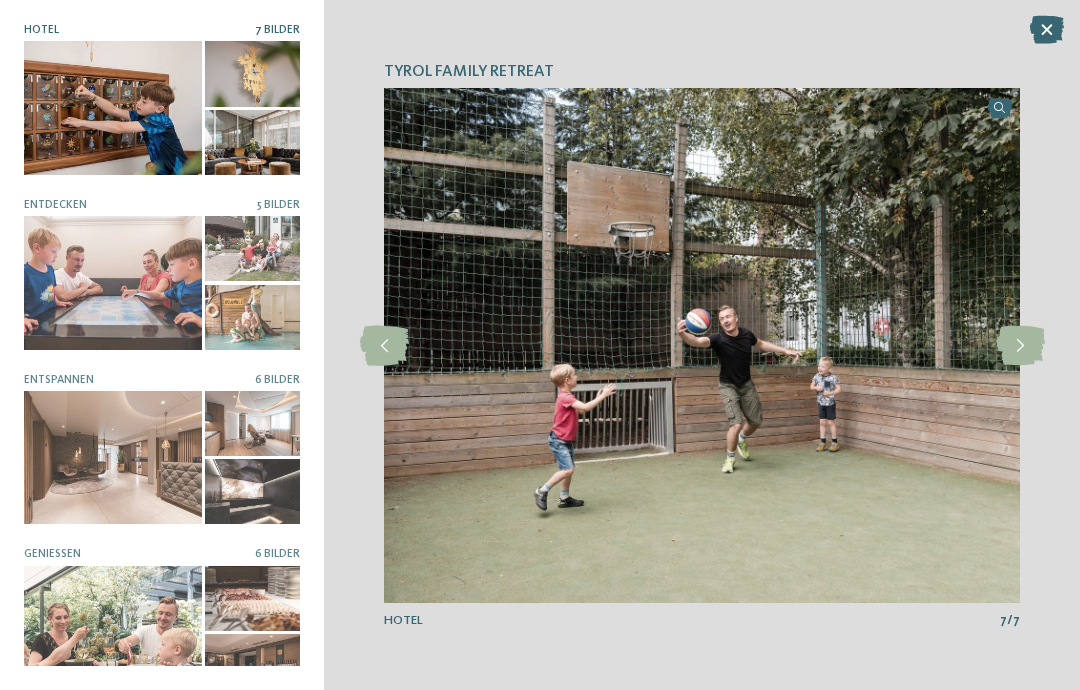 click at bounding box center (1020, 346) 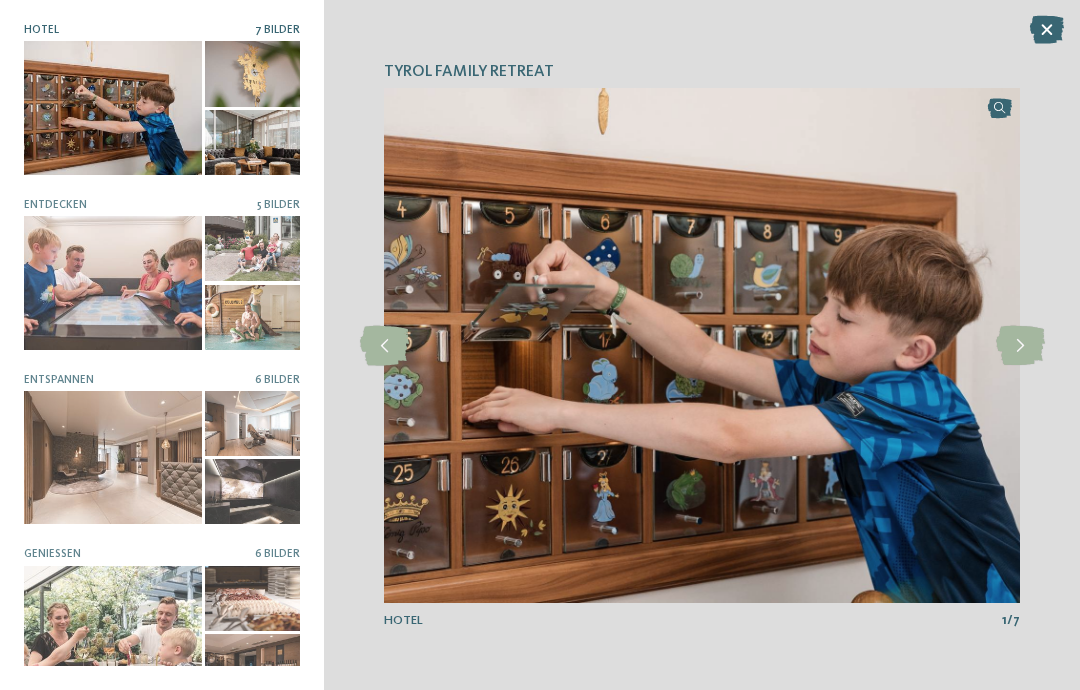 click at bounding box center (1020, 346) 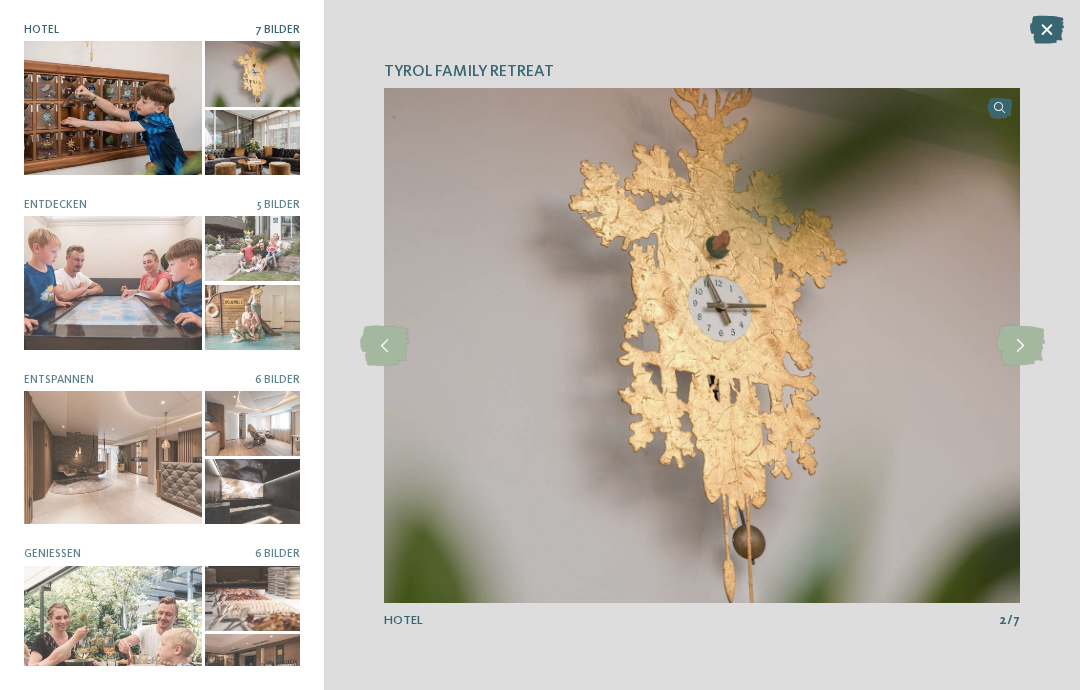 click at bounding box center (1020, 346) 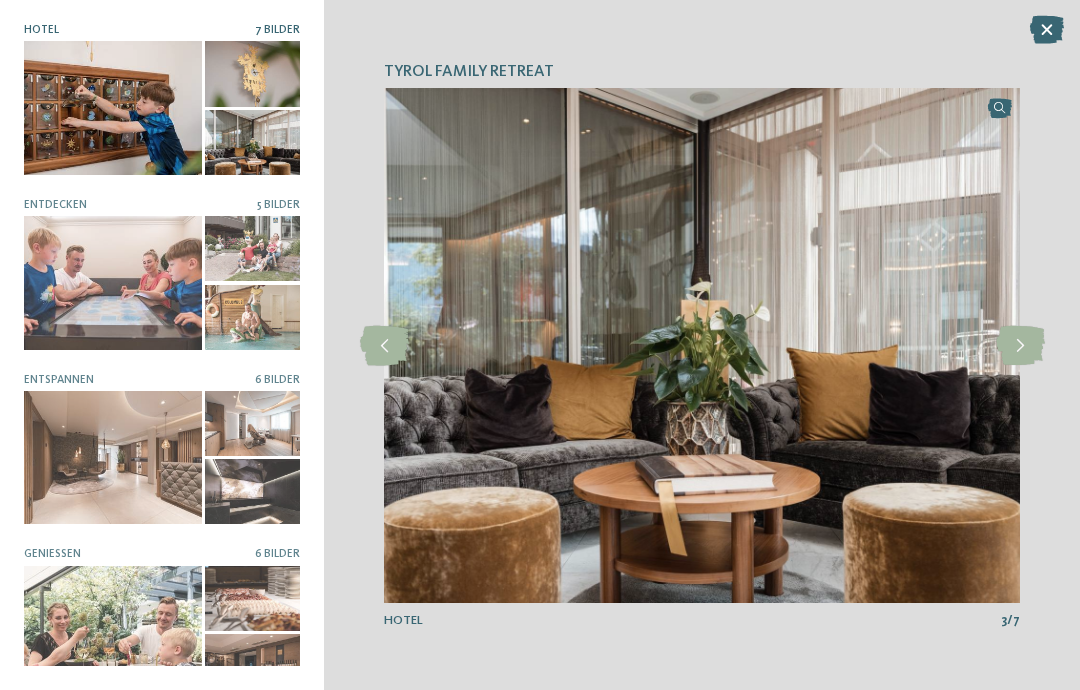 click at bounding box center [1020, 346] 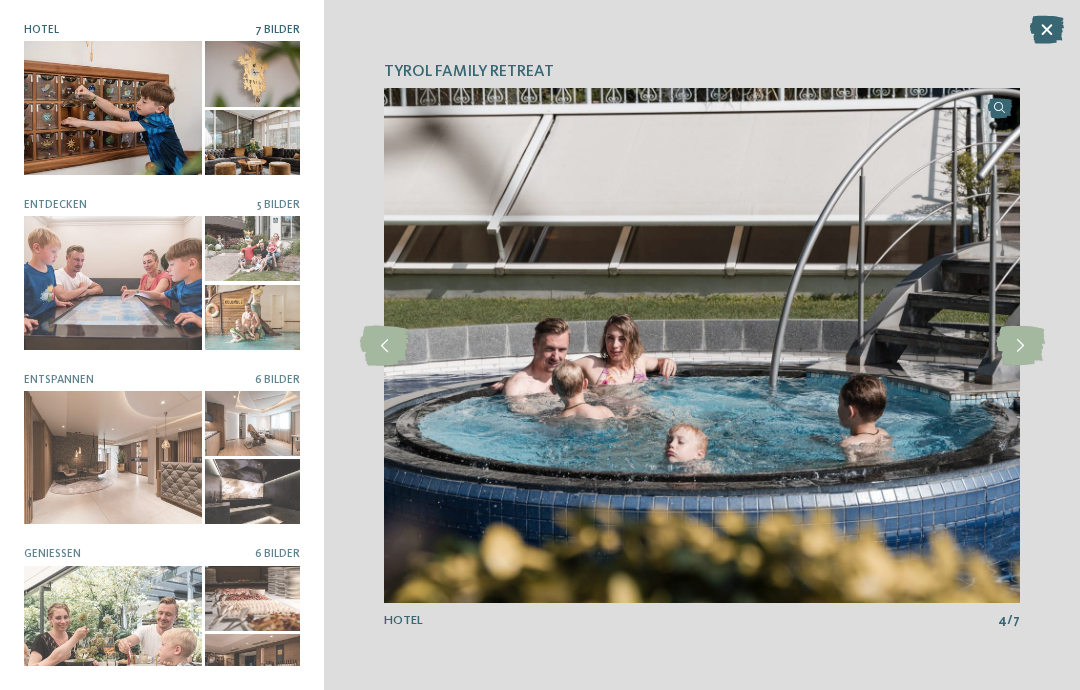 click at bounding box center (1020, 346) 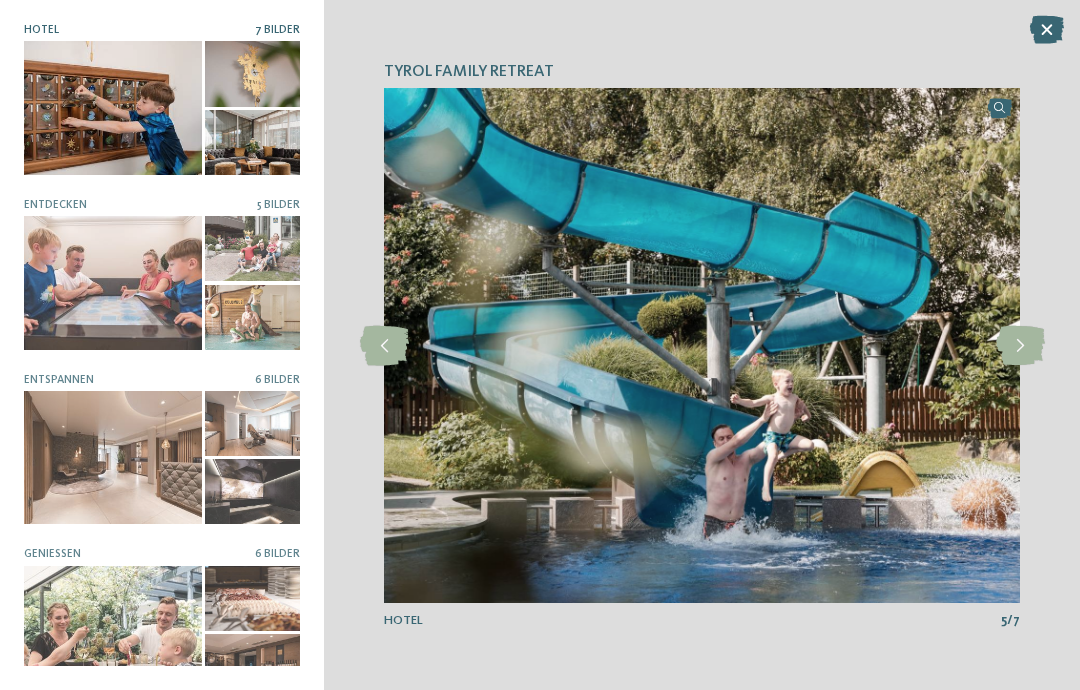 click at bounding box center [1020, 346] 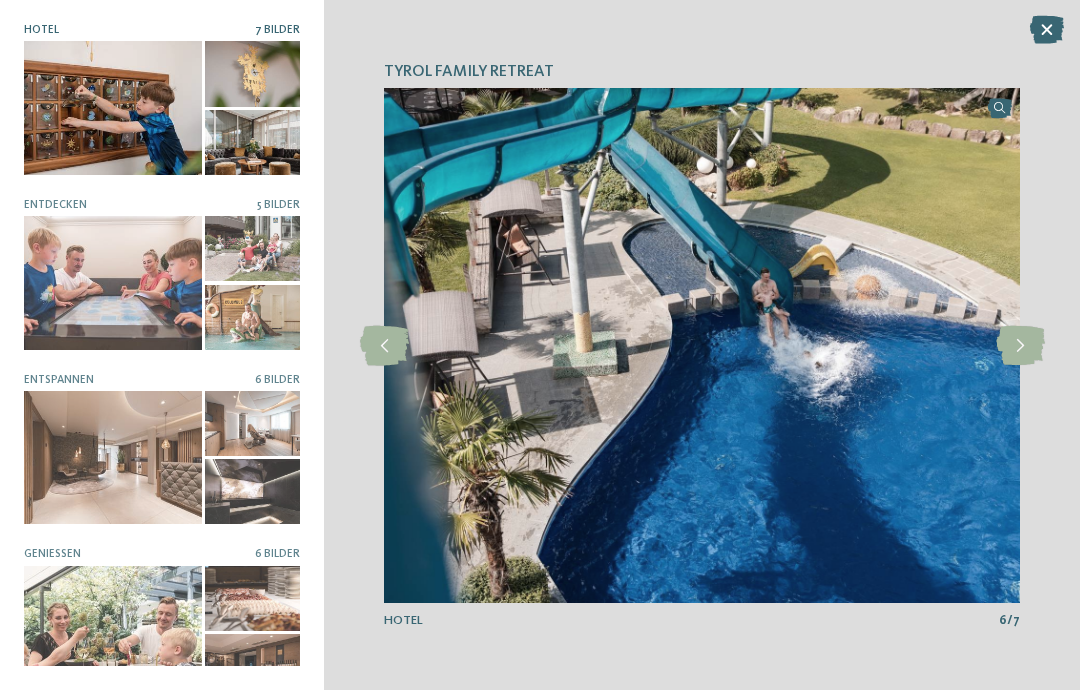 click at bounding box center (1020, 346) 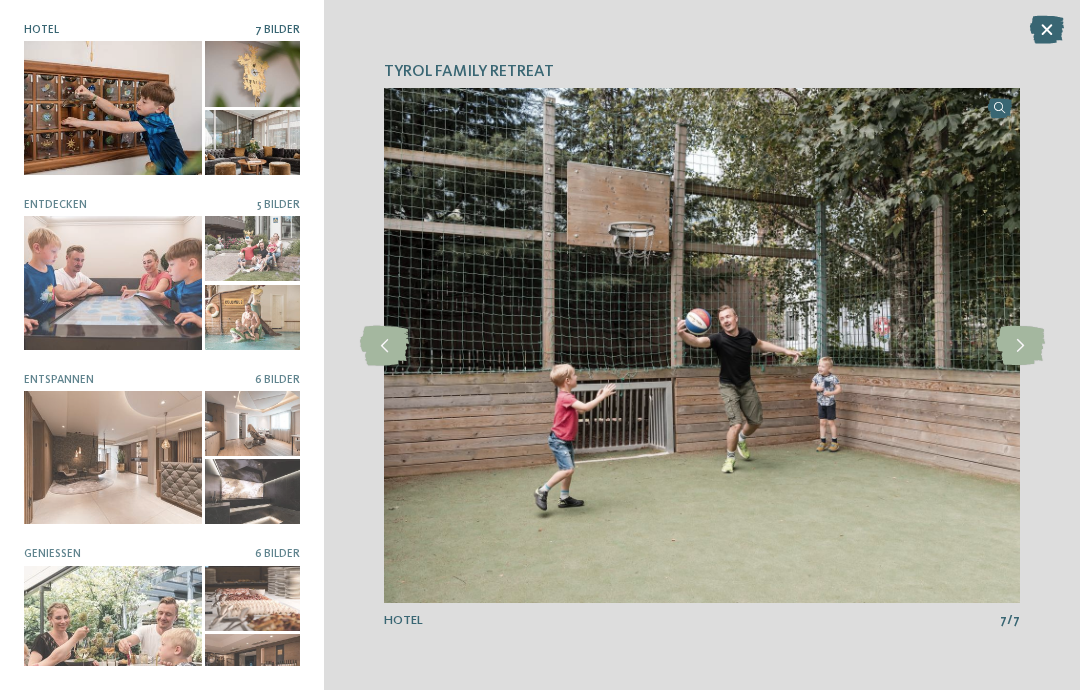 click at bounding box center [1020, 346] 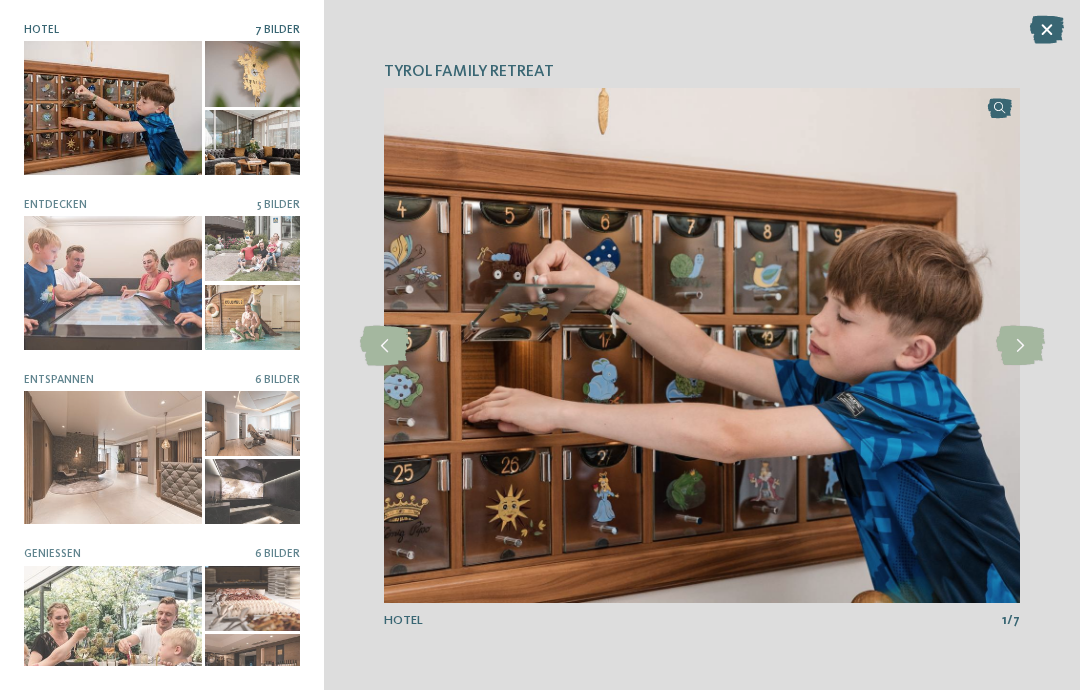 click at bounding box center (113, 282) 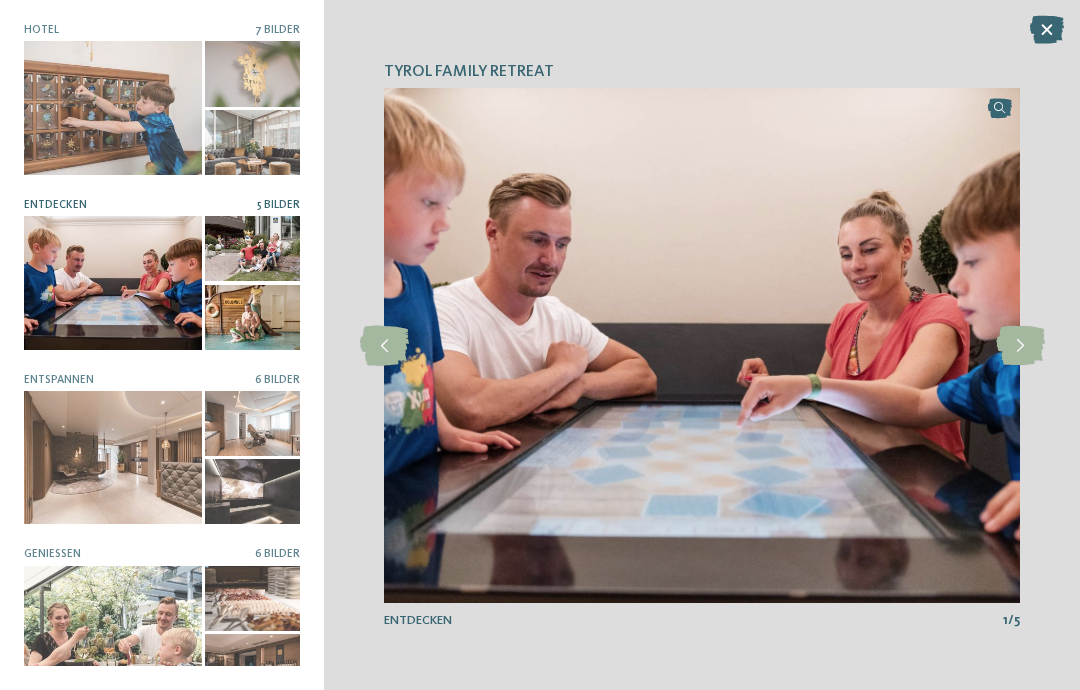 click at bounding box center [1020, 346] 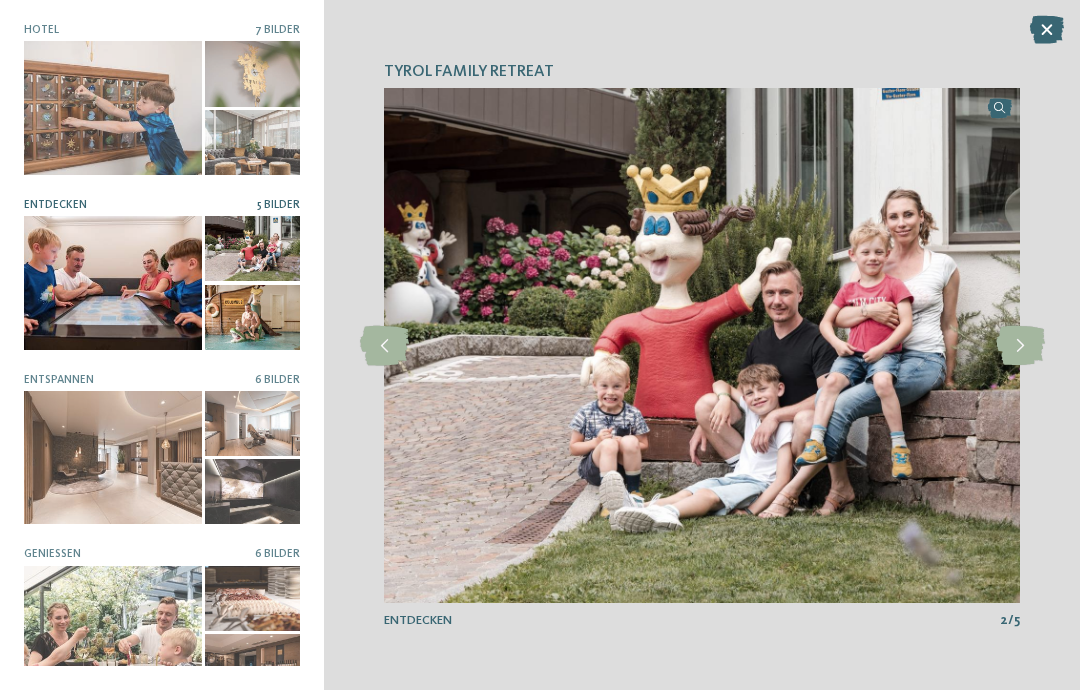 click at bounding box center [1020, 346] 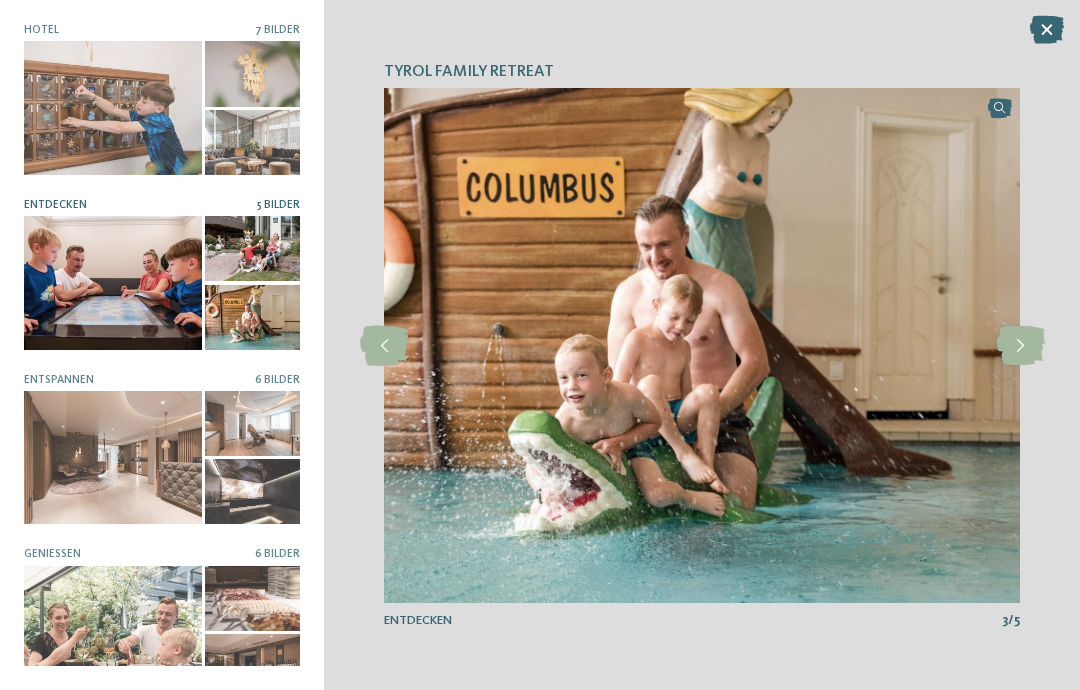 click at bounding box center (1020, 346) 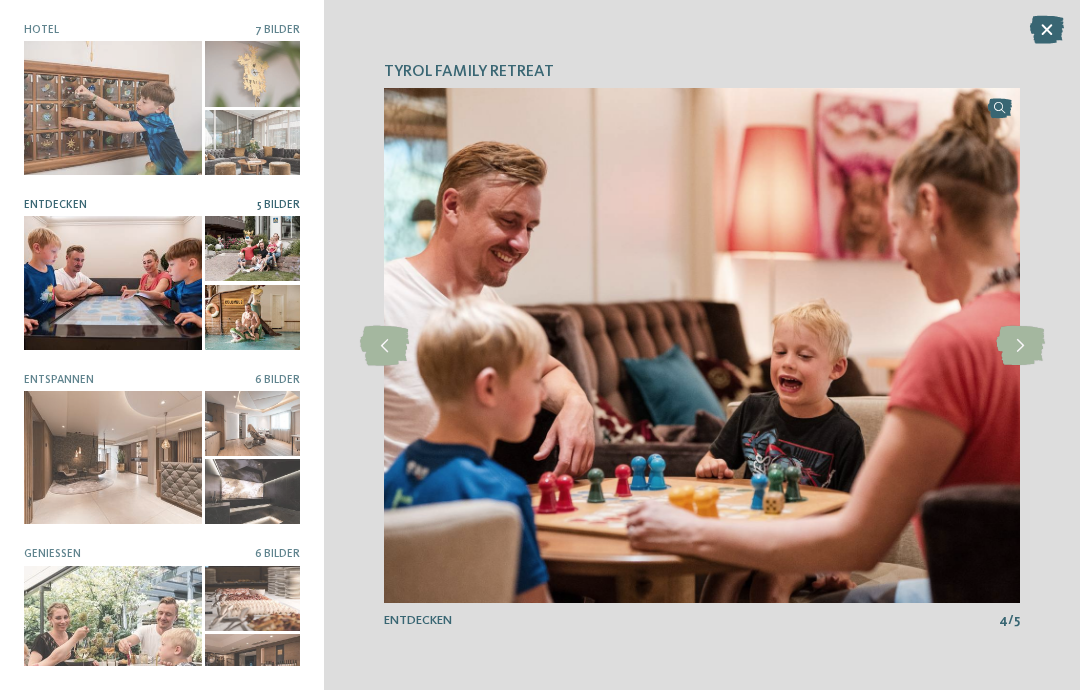 click at bounding box center [384, 346] 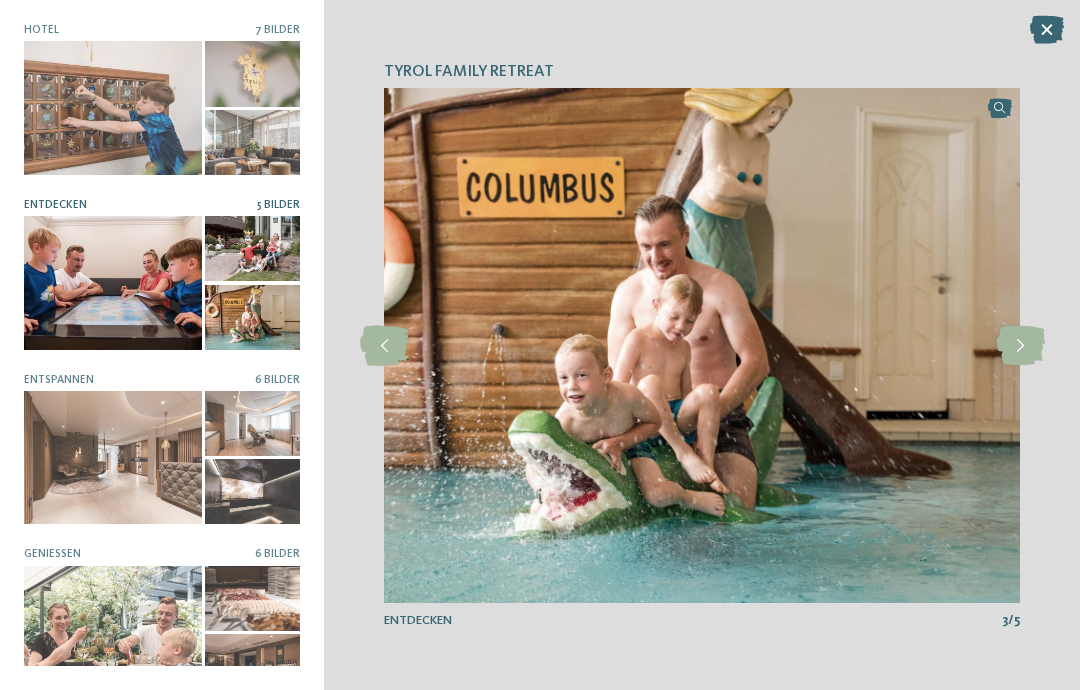 click at bounding box center [1020, 346] 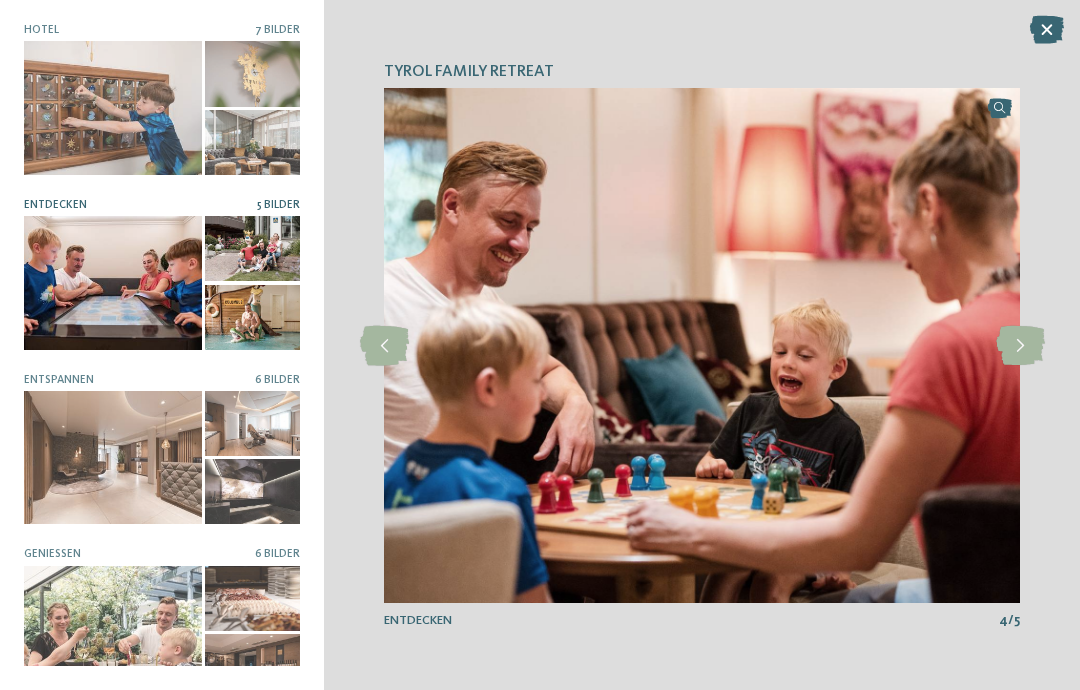 click at bounding box center [1020, 346] 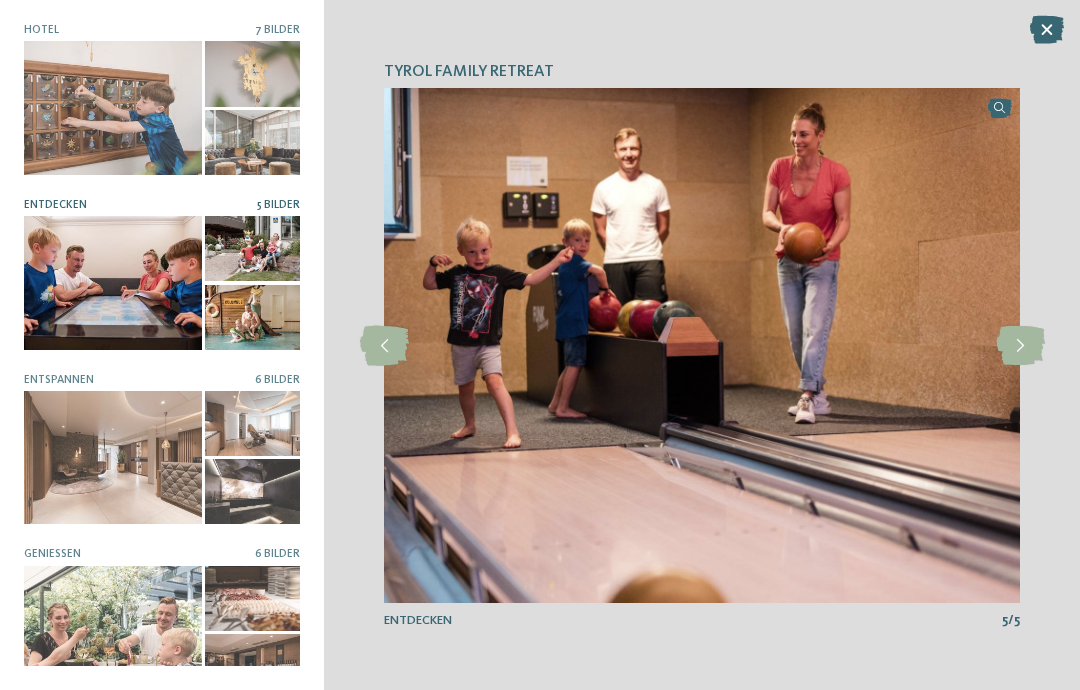click at bounding box center (1020, 346) 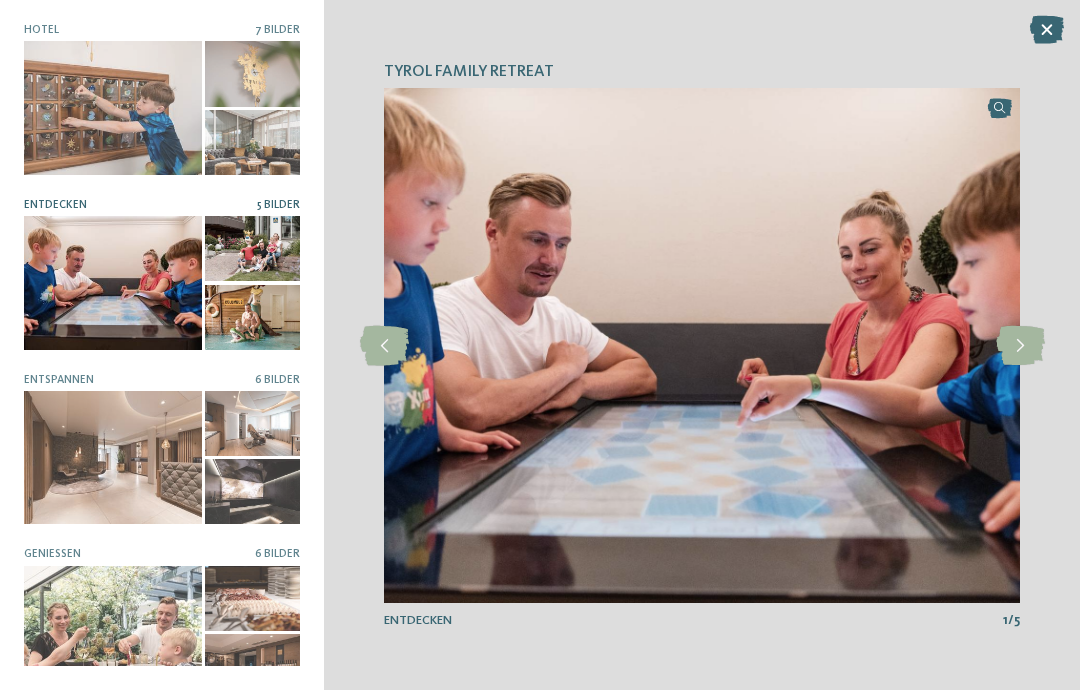click at bounding box center (384, 346) 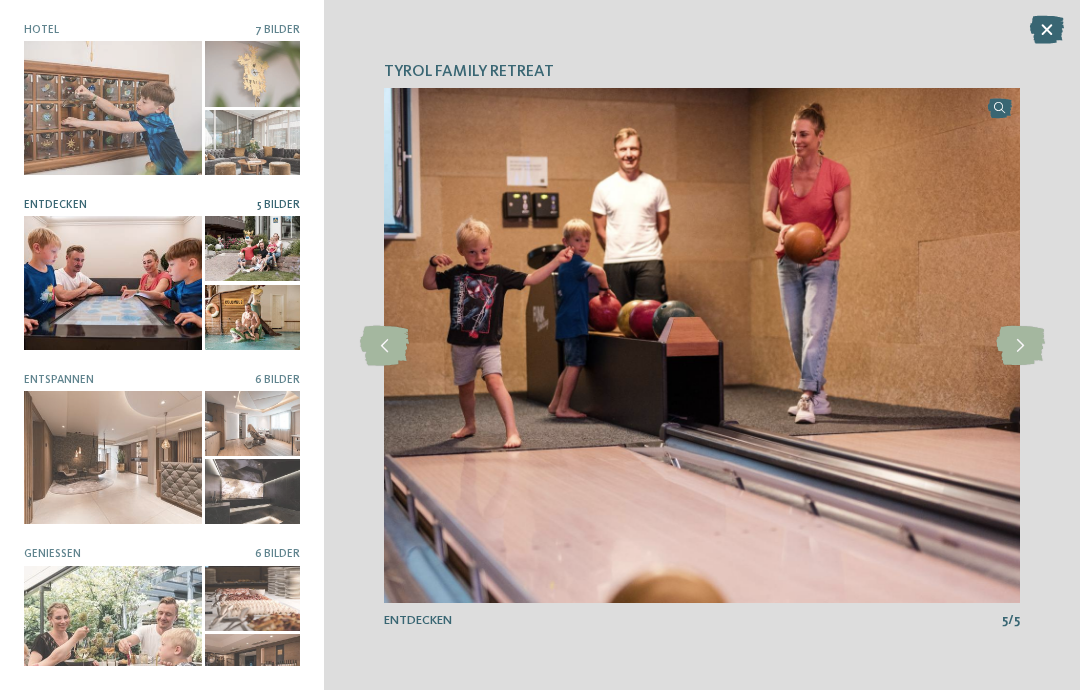 click at bounding box center (1020, 346) 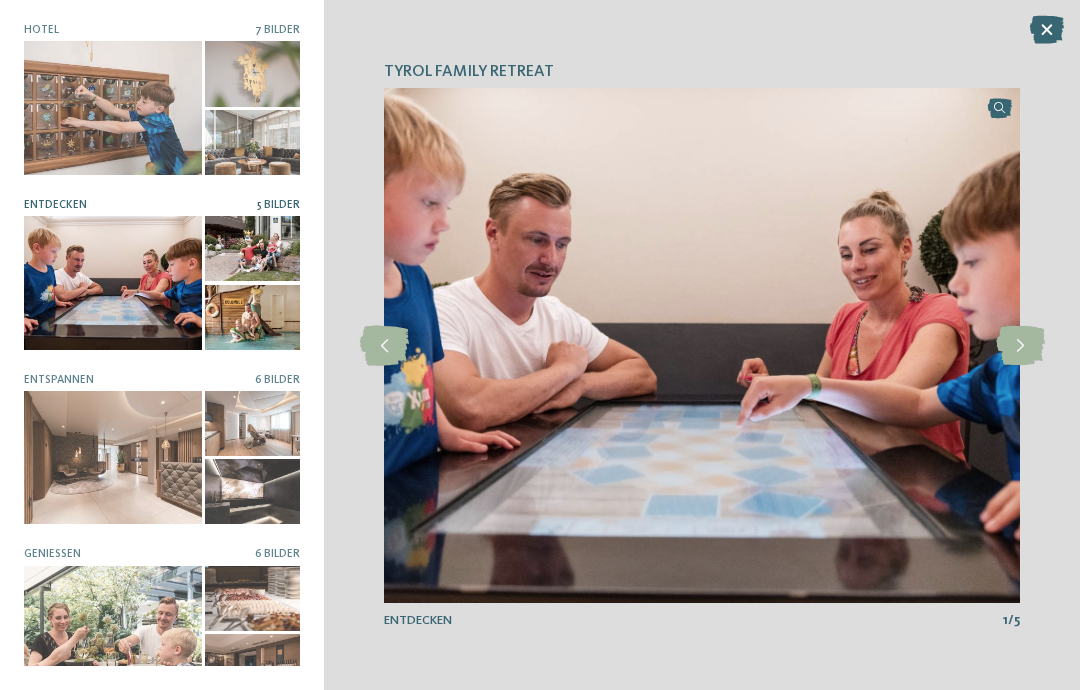 click at bounding box center (1020, 346) 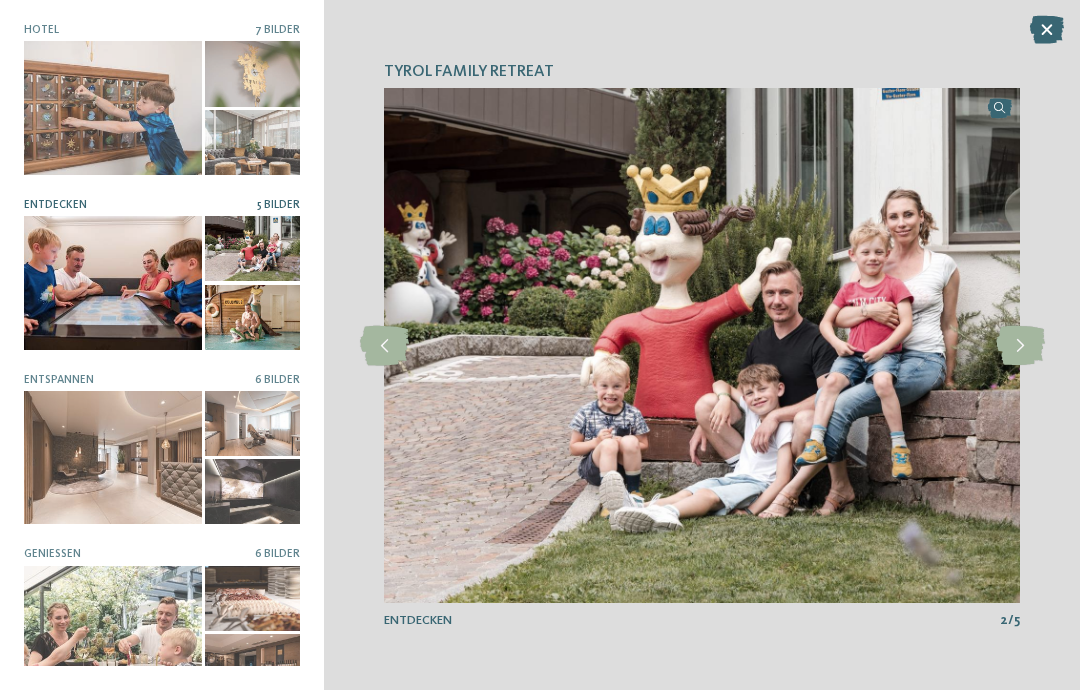 click at bounding box center (1020, 346) 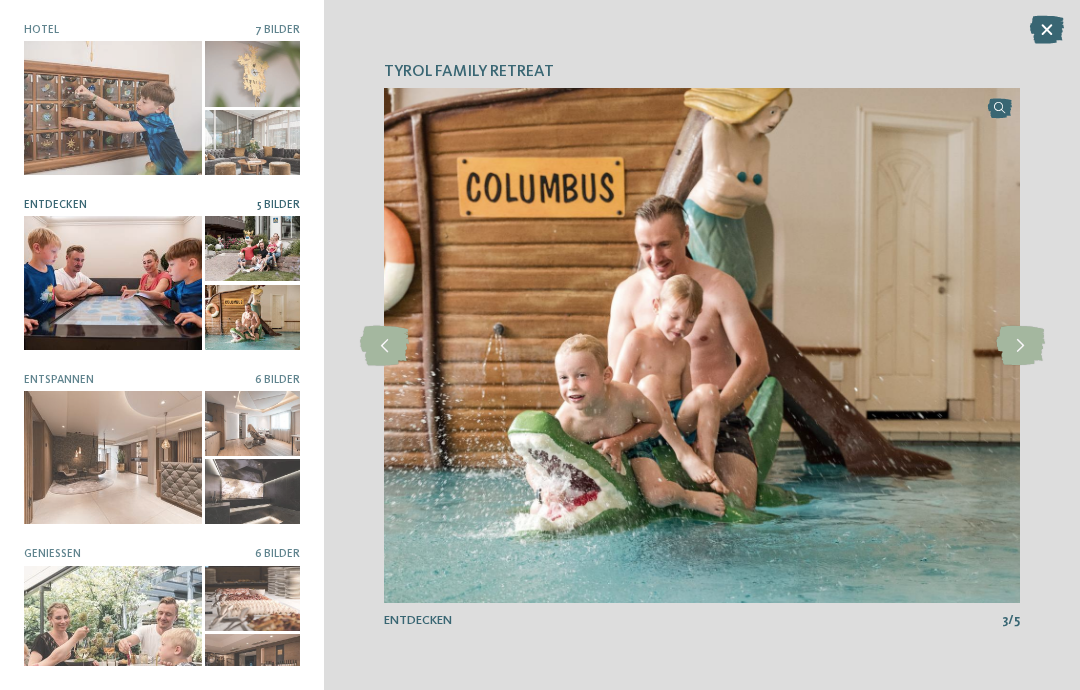 click at bounding box center (1020, 346) 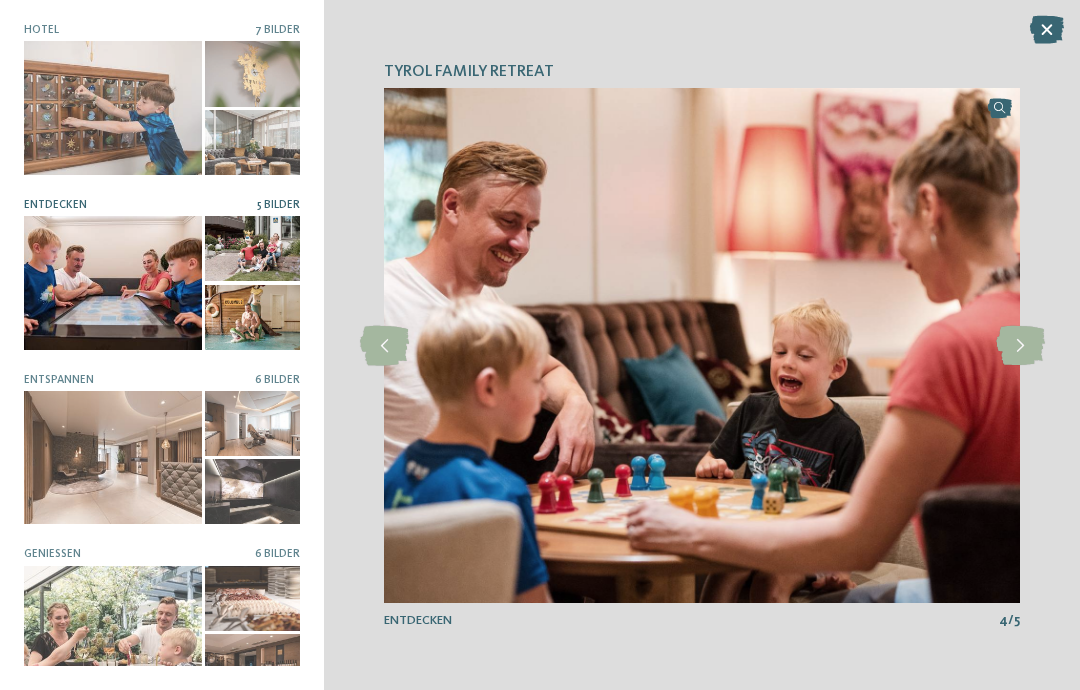 click at bounding box center [1020, 346] 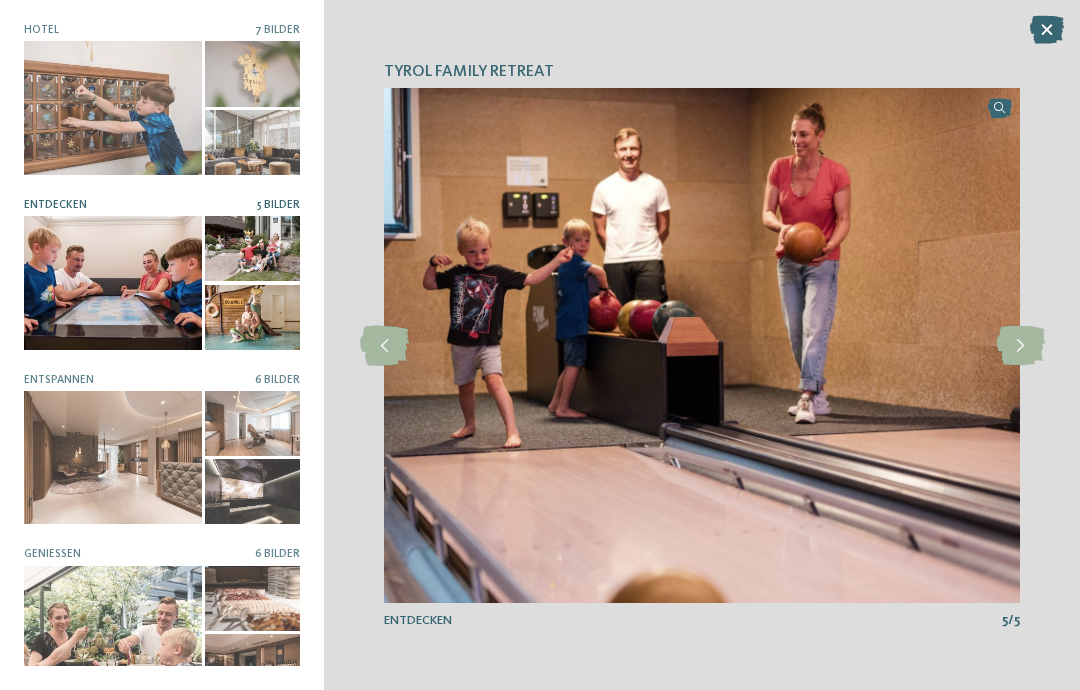 click at bounding box center (113, 457) 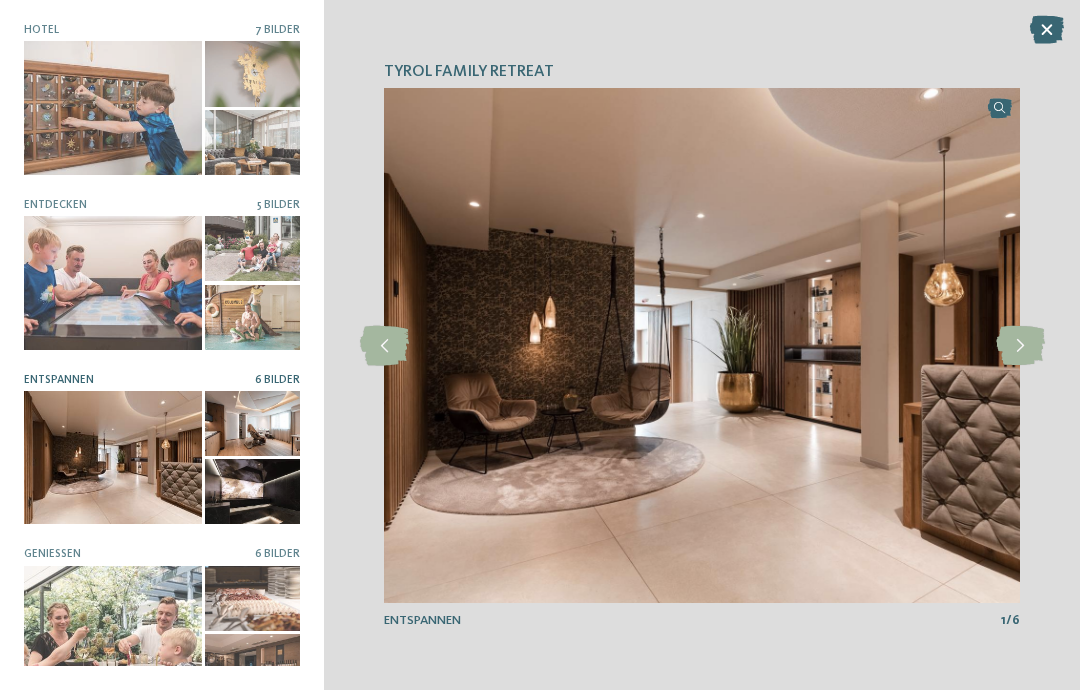 click at bounding box center [1020, 346] 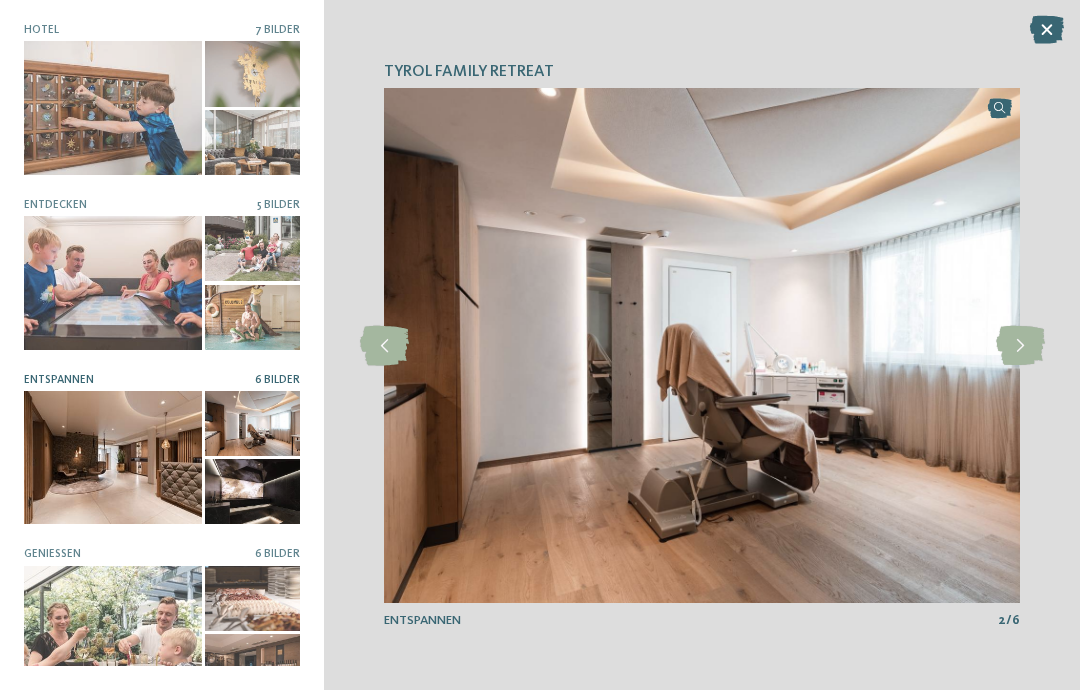 click at bounding box center [1020, 346] 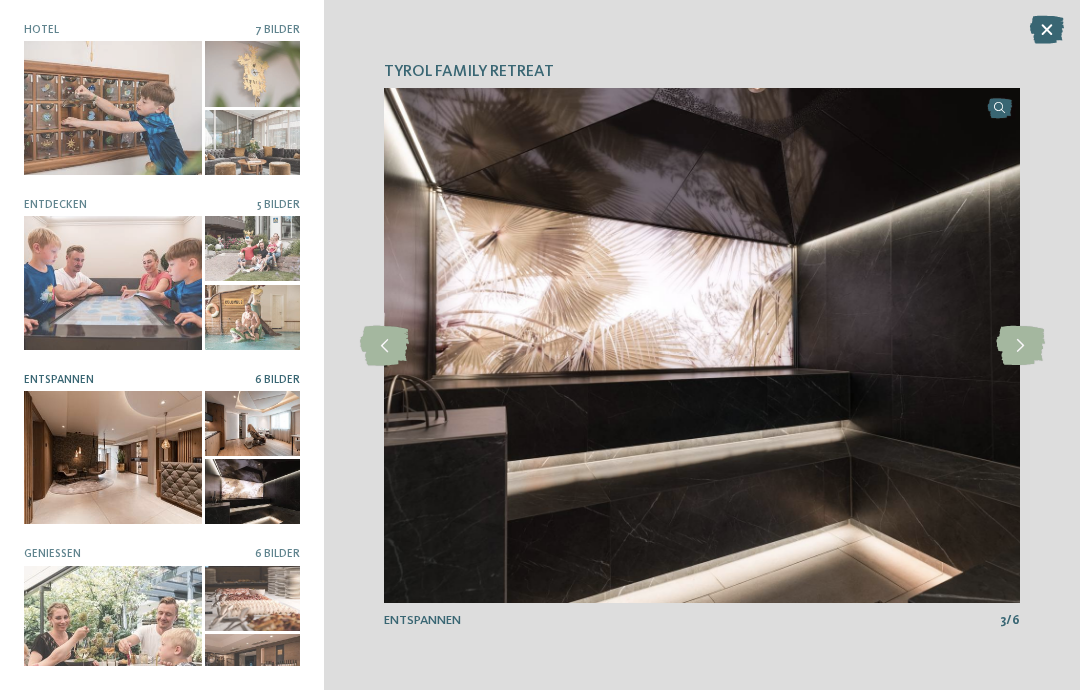 click at bounding box center (1020, 346) 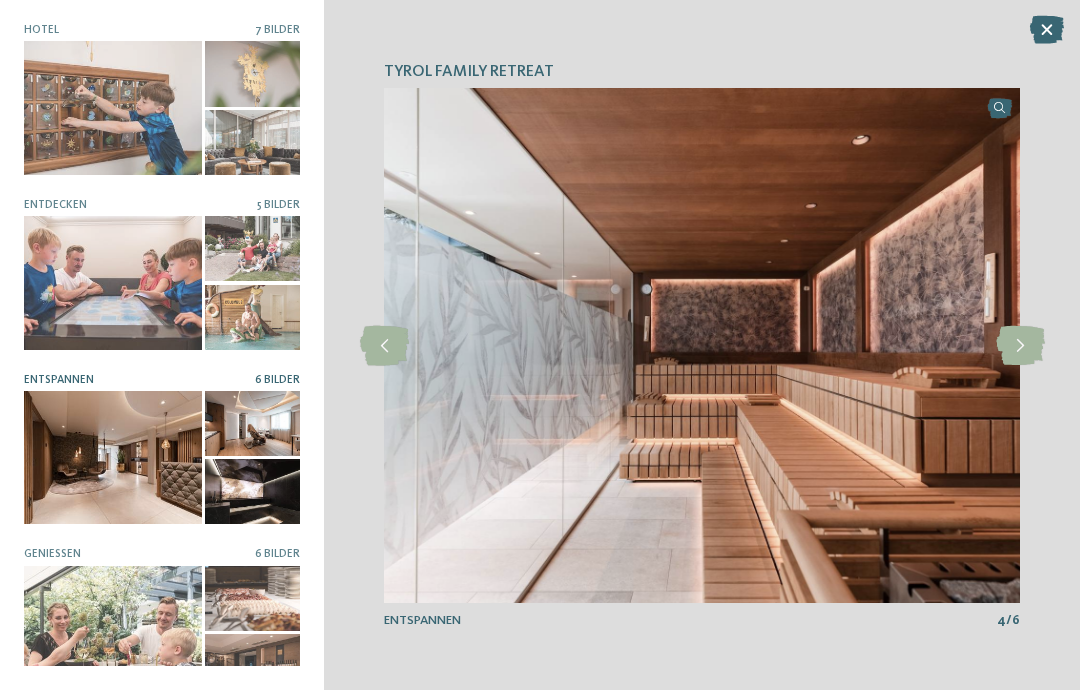 click at bounding box center (1020, 346) 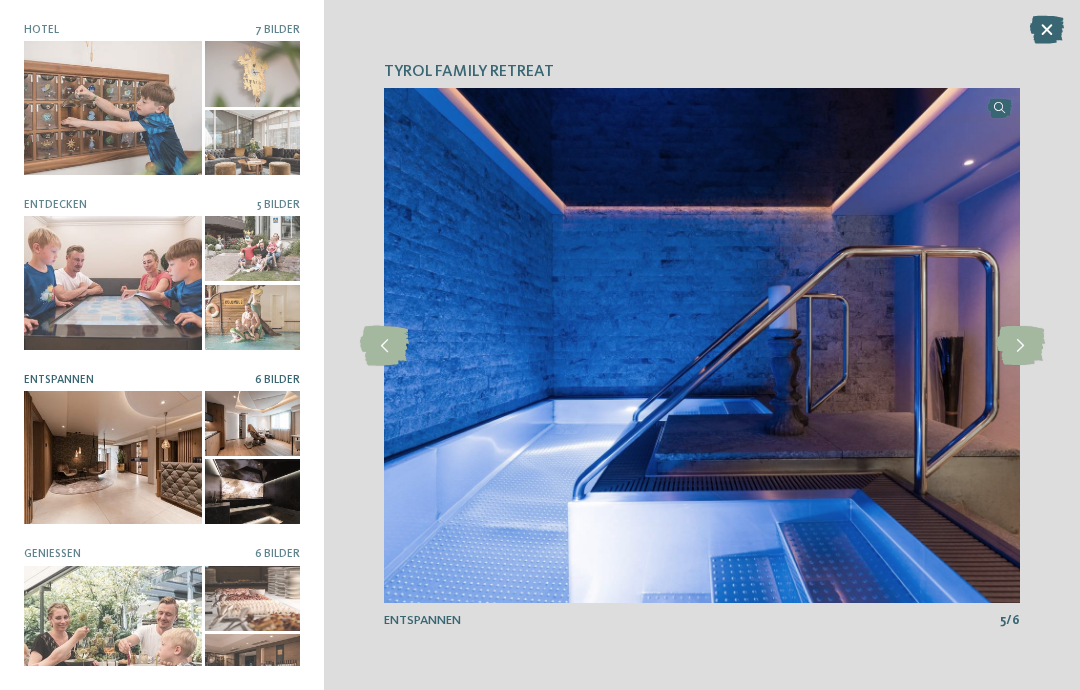 click at bounding box center [1020, 346] 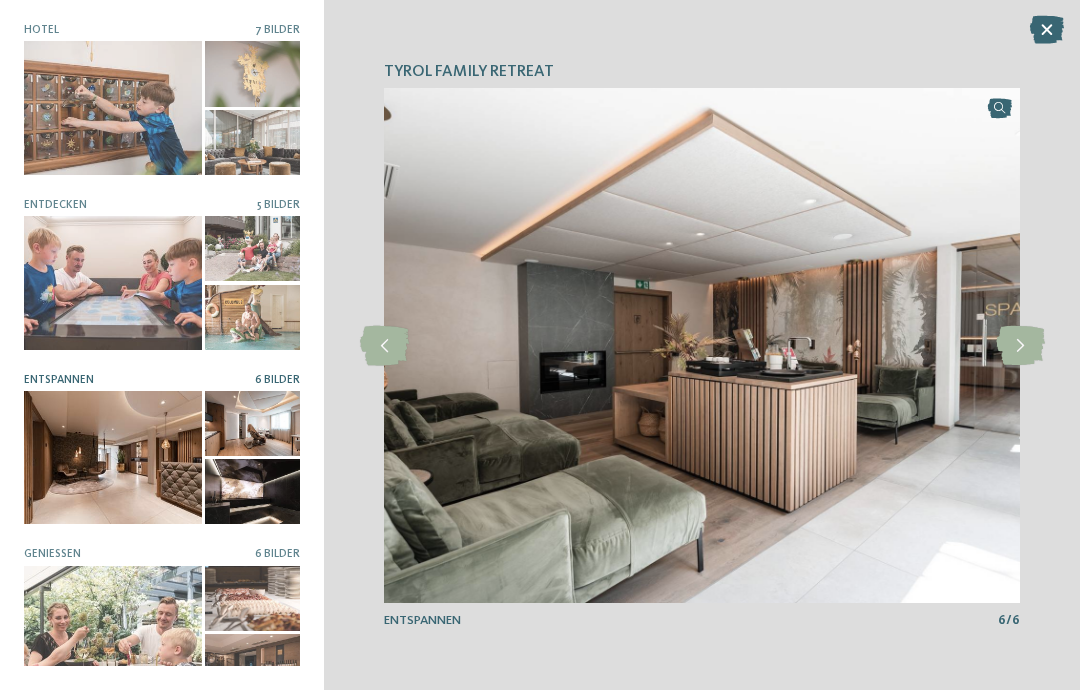 click at bounding box center [1020, 346] 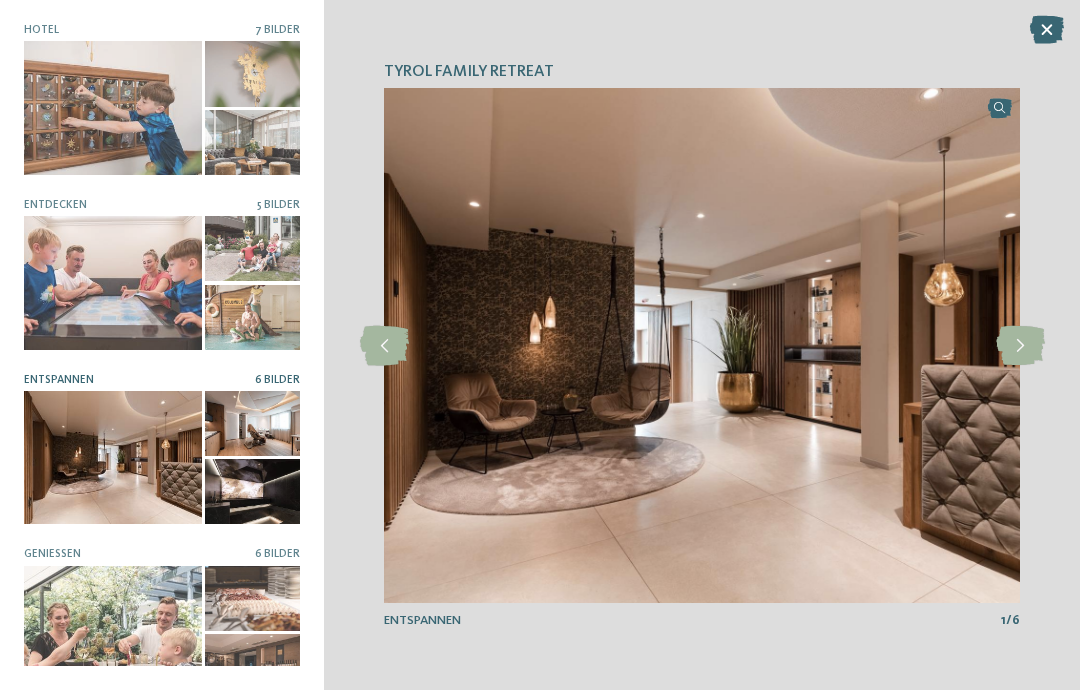 click at bounding box center (113, 632) 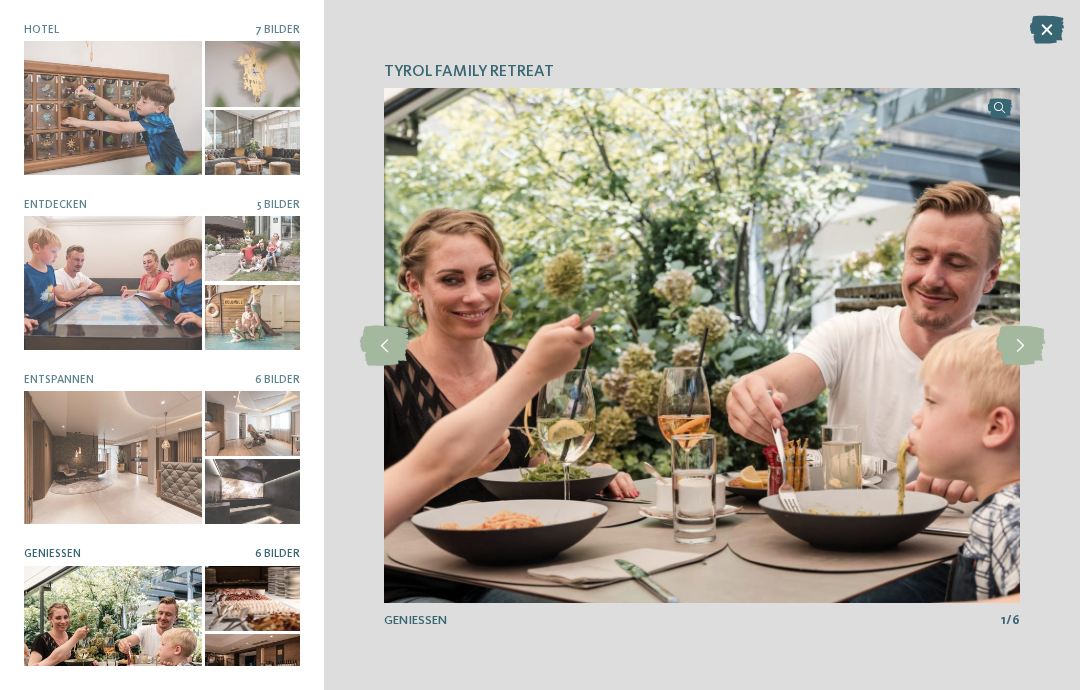click at bounding box center [1020, 346] 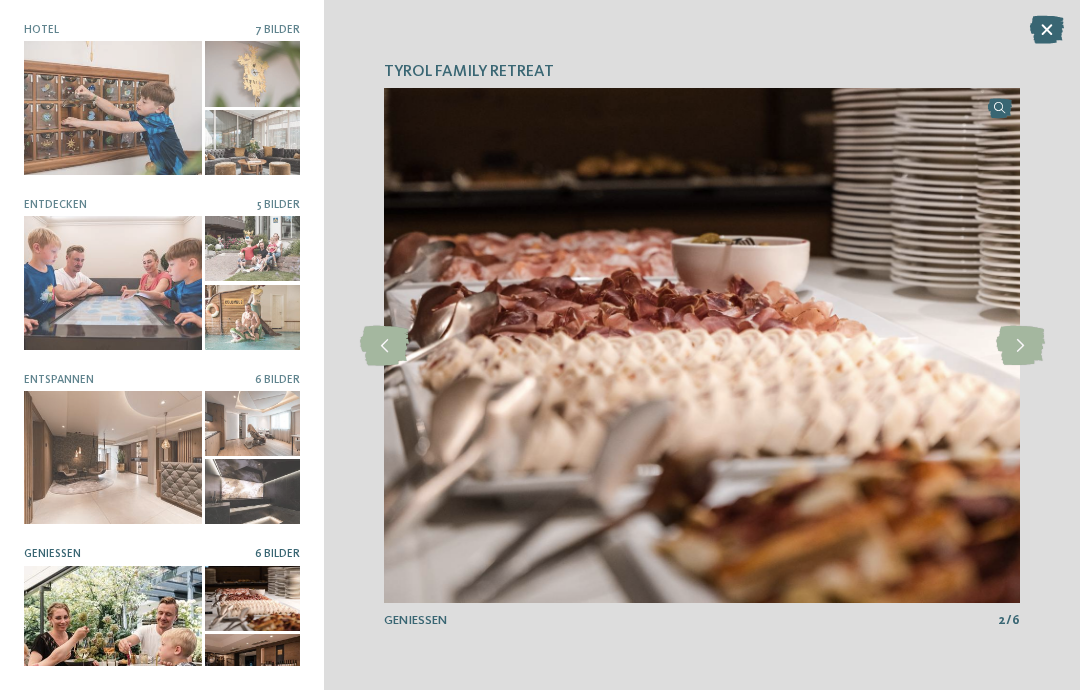 click at bounding box center [1020, 346] 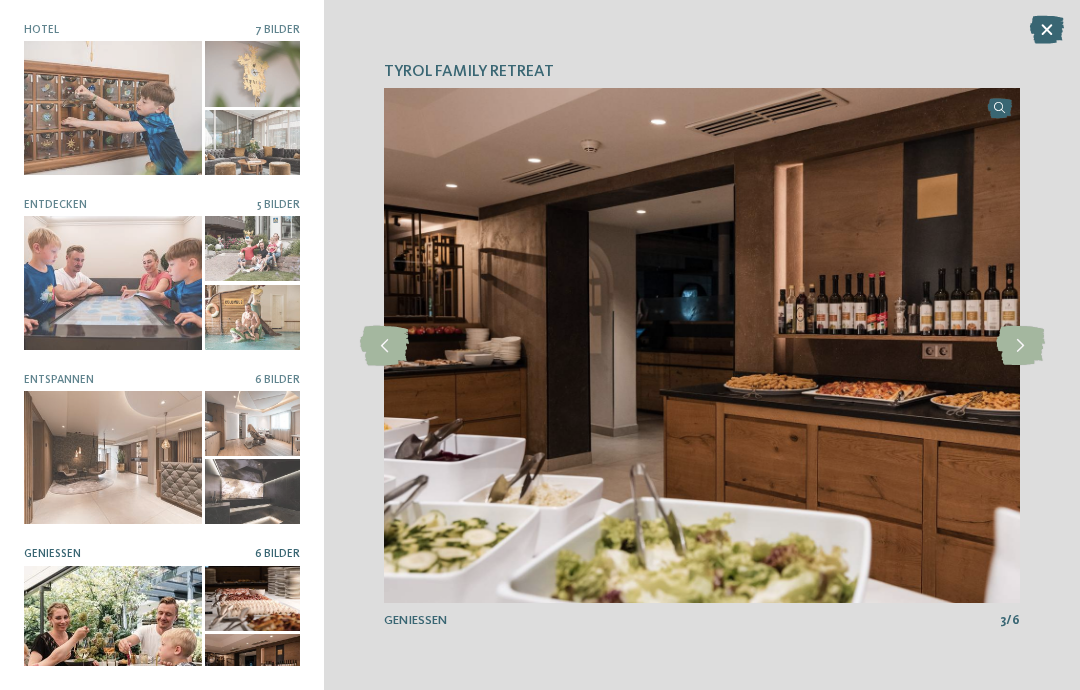 click at bounding box center (1020, 346) 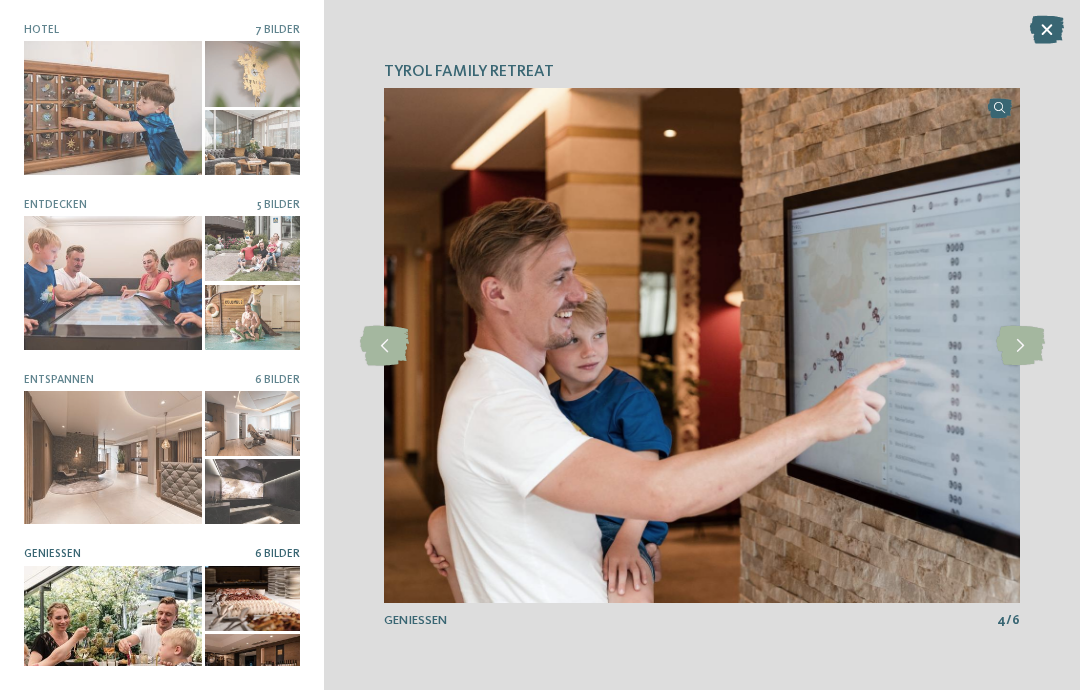 click at bounding box center (1020, 346) 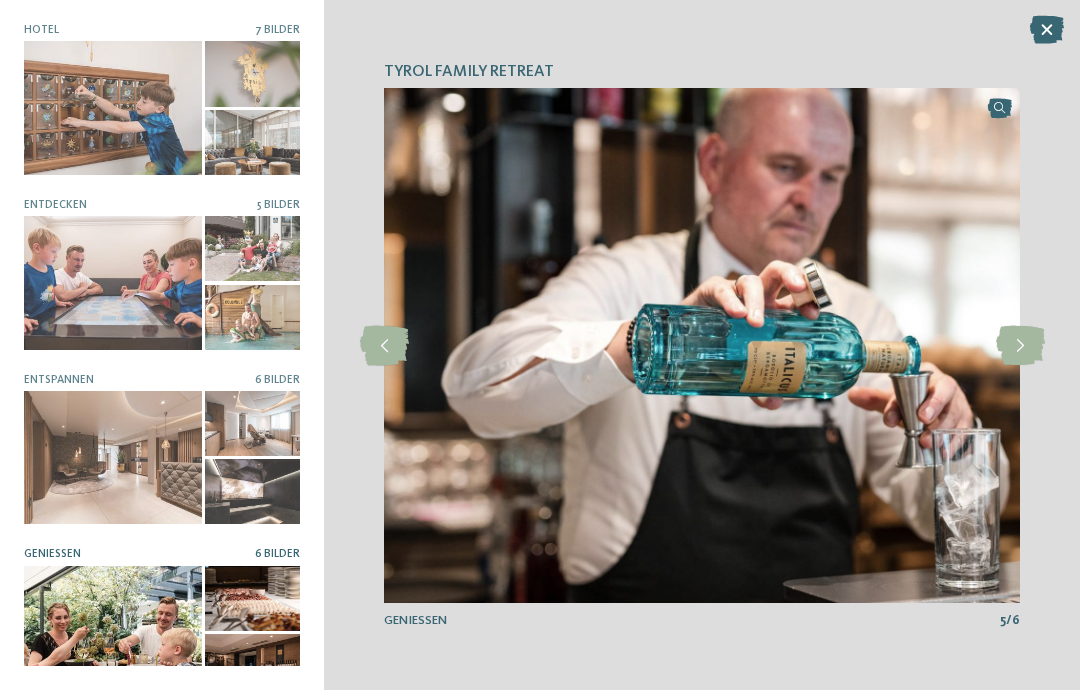 click at bounding box center (1020, 346) 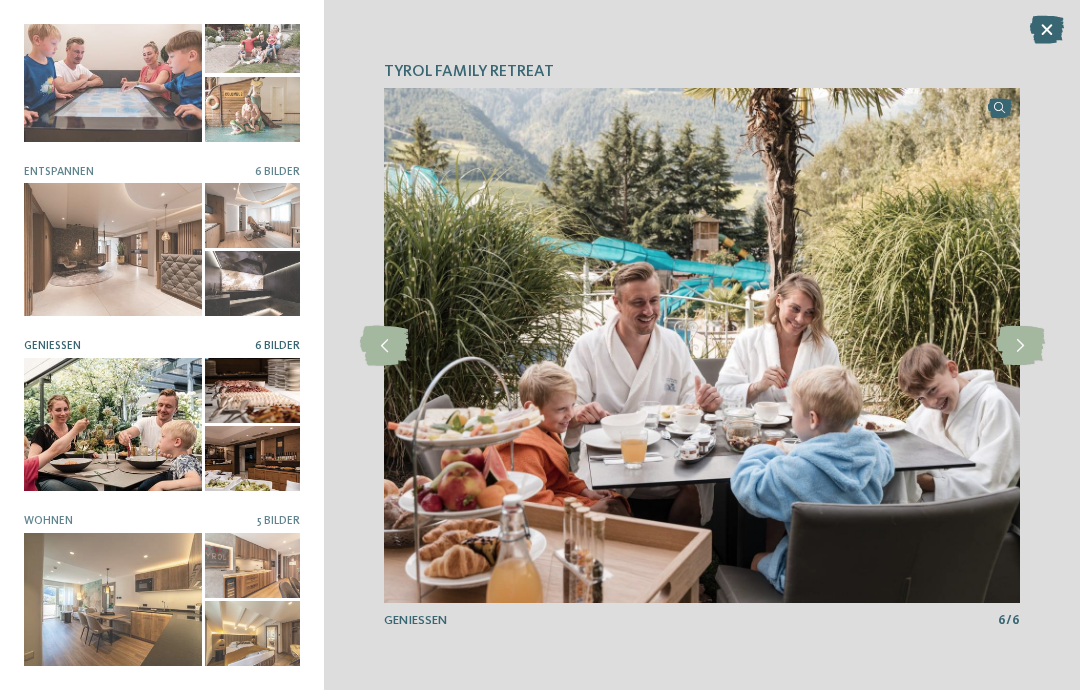 scroll, scrollTop: 206, scrollLeft: 0, axis: vertical 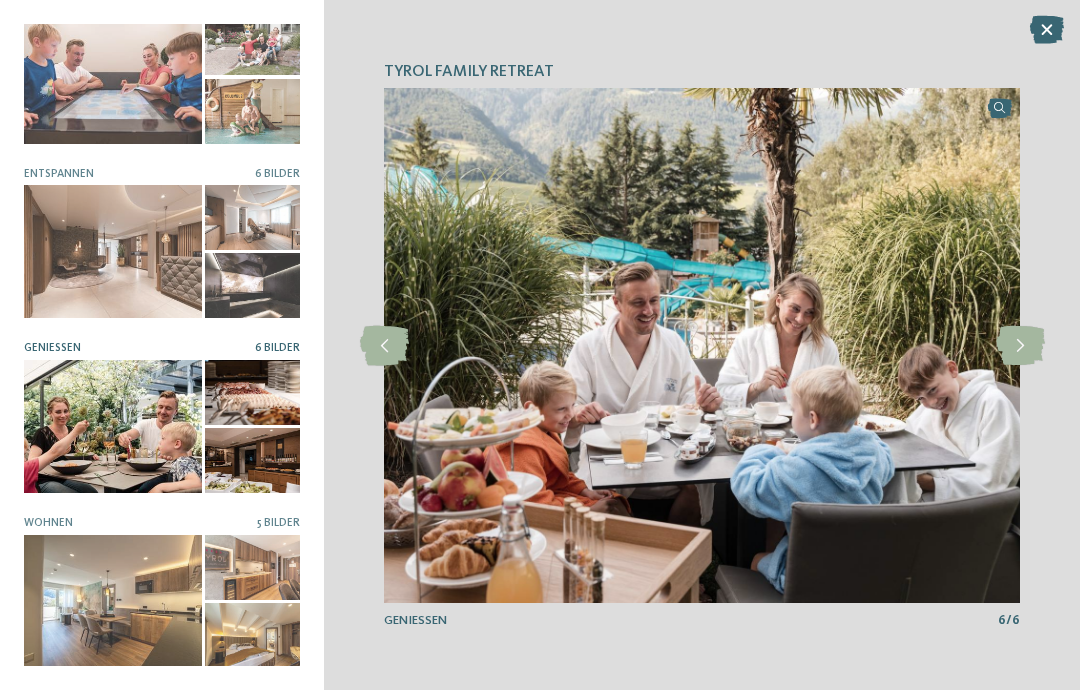 click at bounding box center (113, 601) 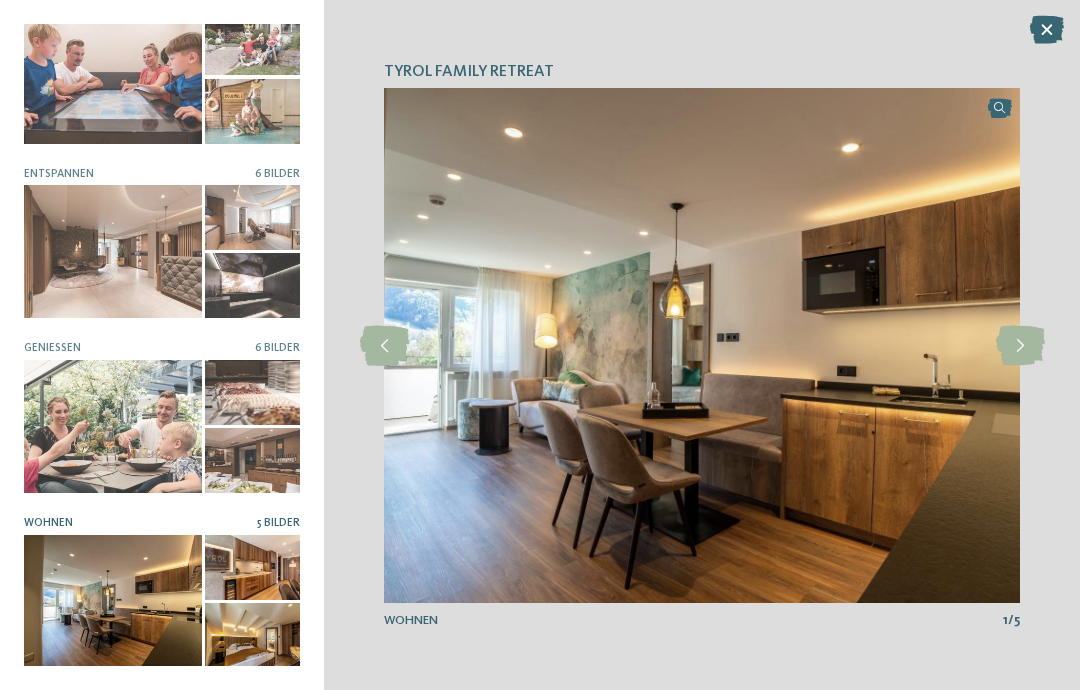 click at bounding box center [1020, 346] 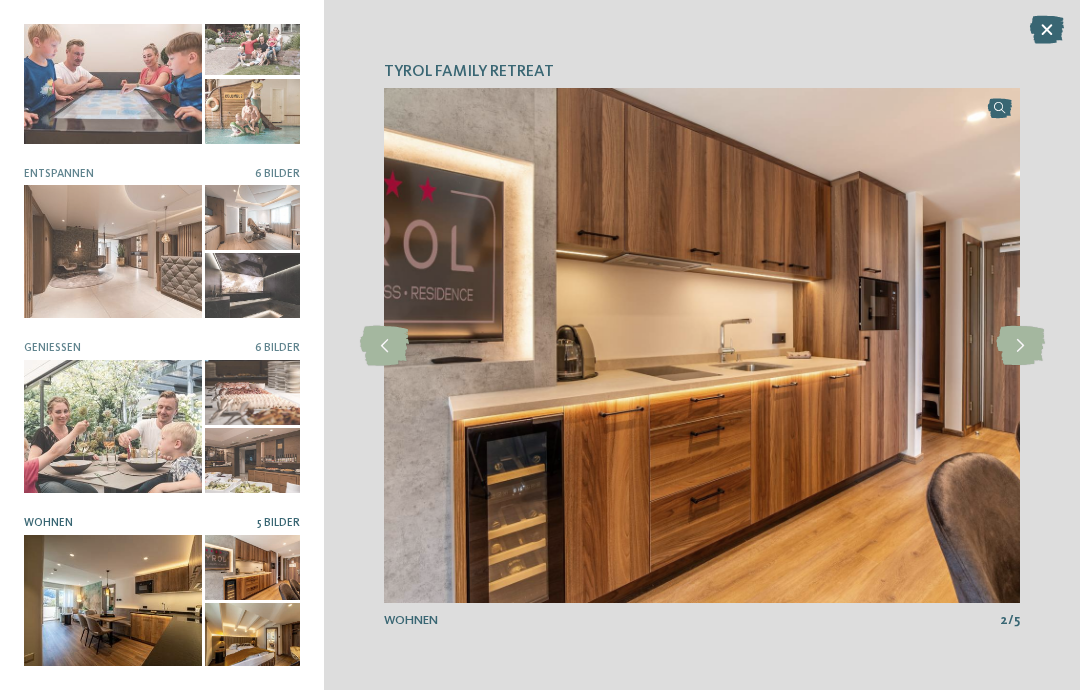 click at bounding box center [1020, 346] 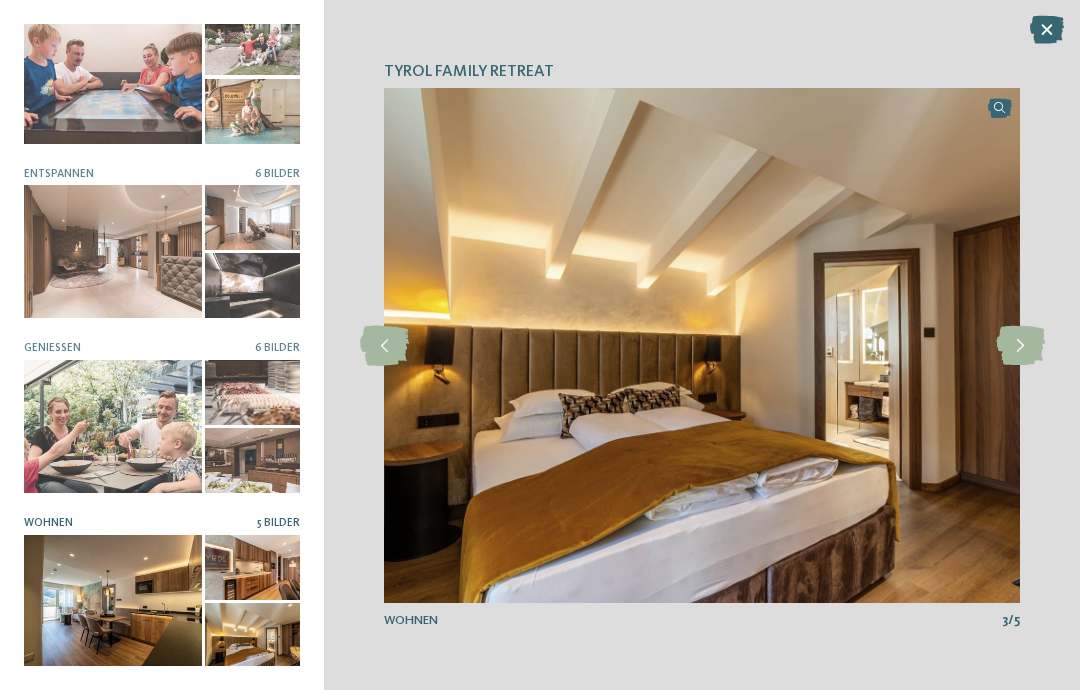 click at bounding box center (1020, 346) 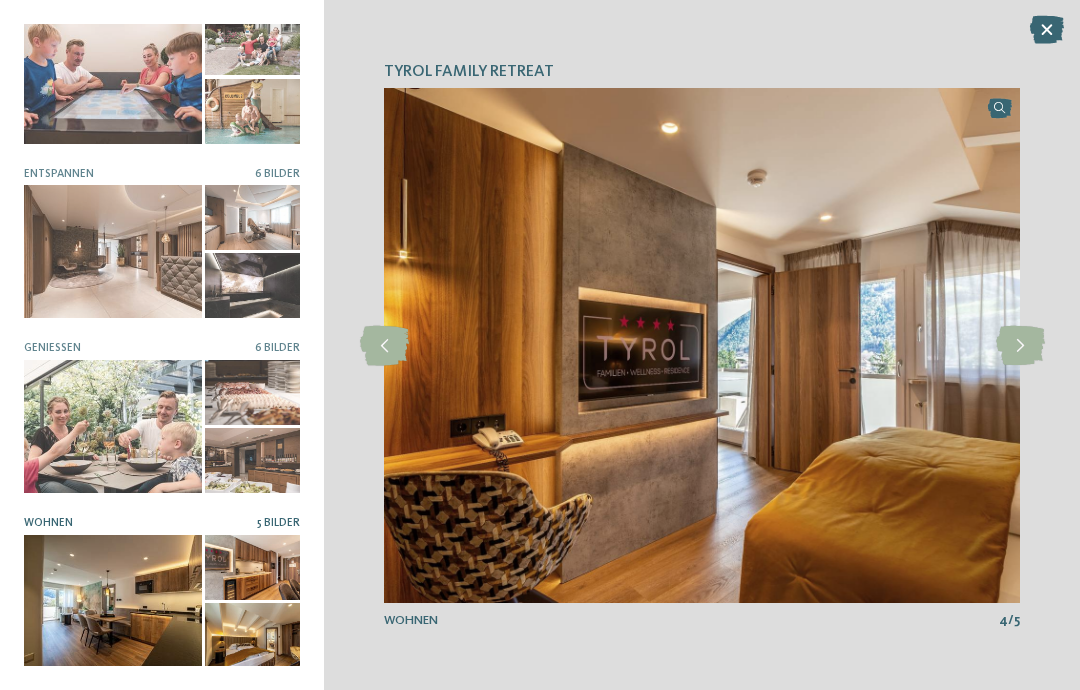 click at bounding box center (1020, 346) 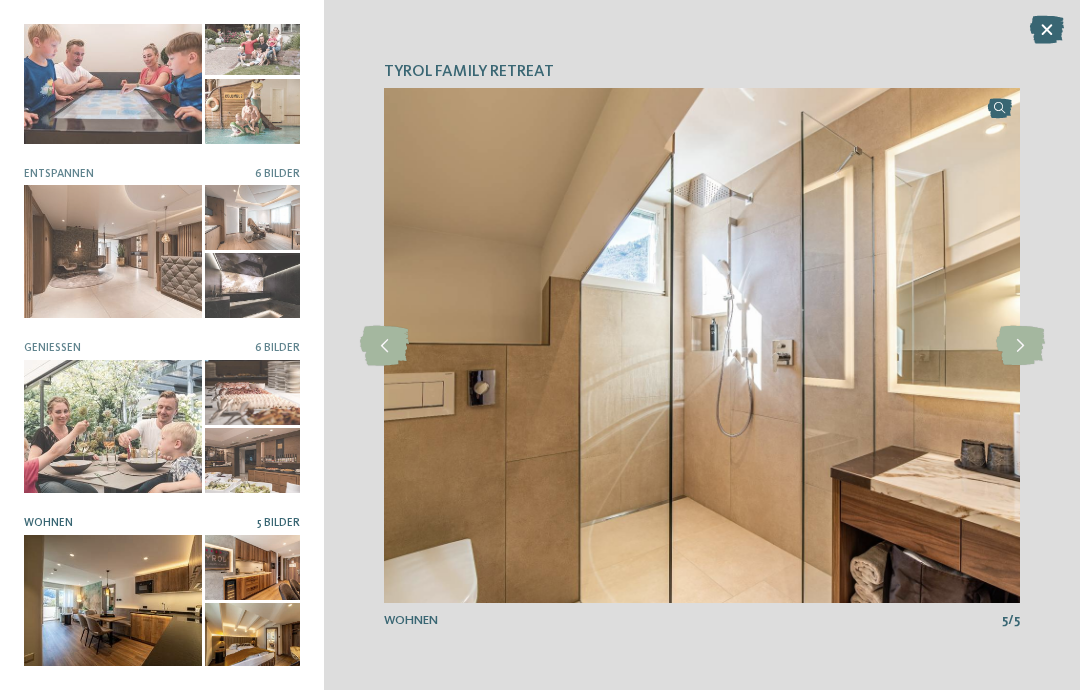 click at bounding box center [702, 345] 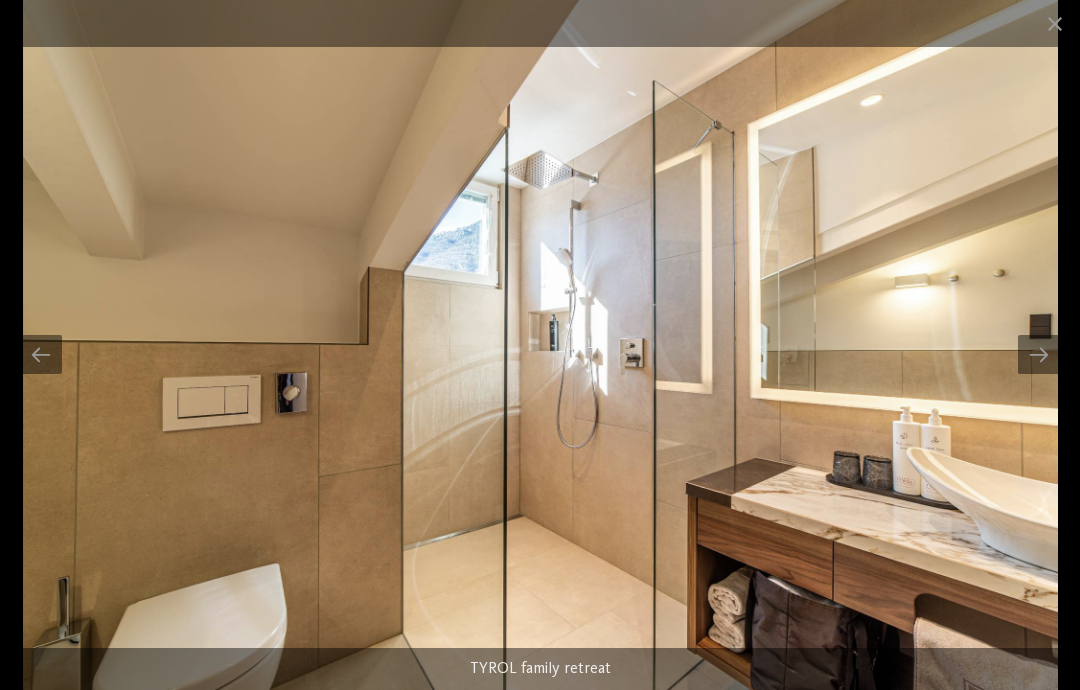 click at bounding box center [1039, 354] 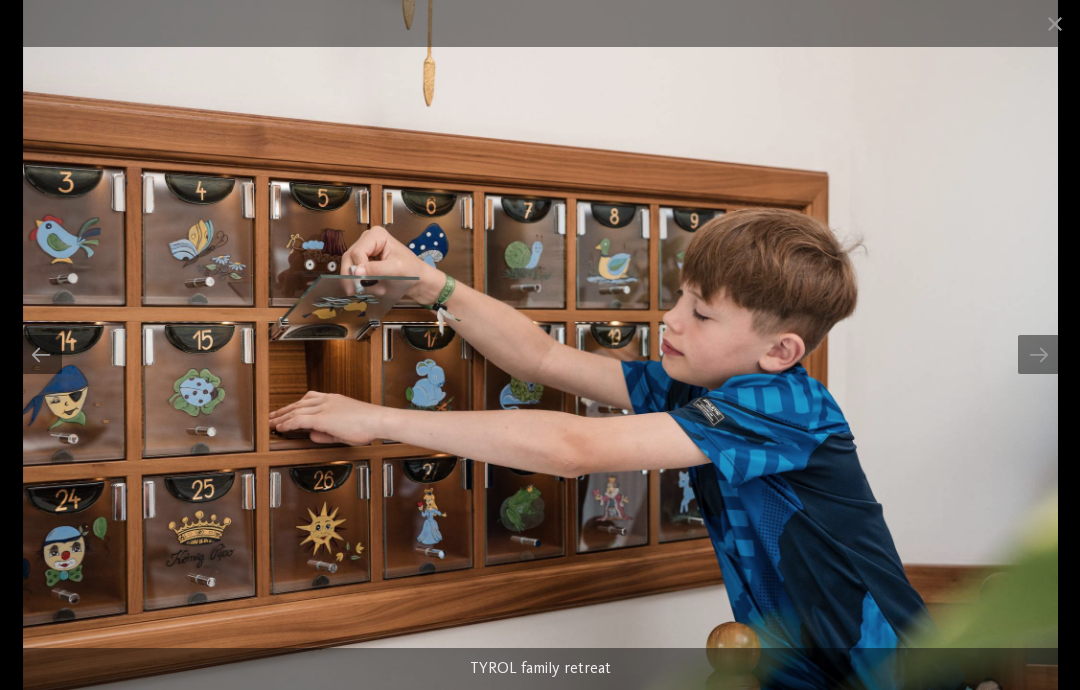 click at bounding box center (1055, 23) 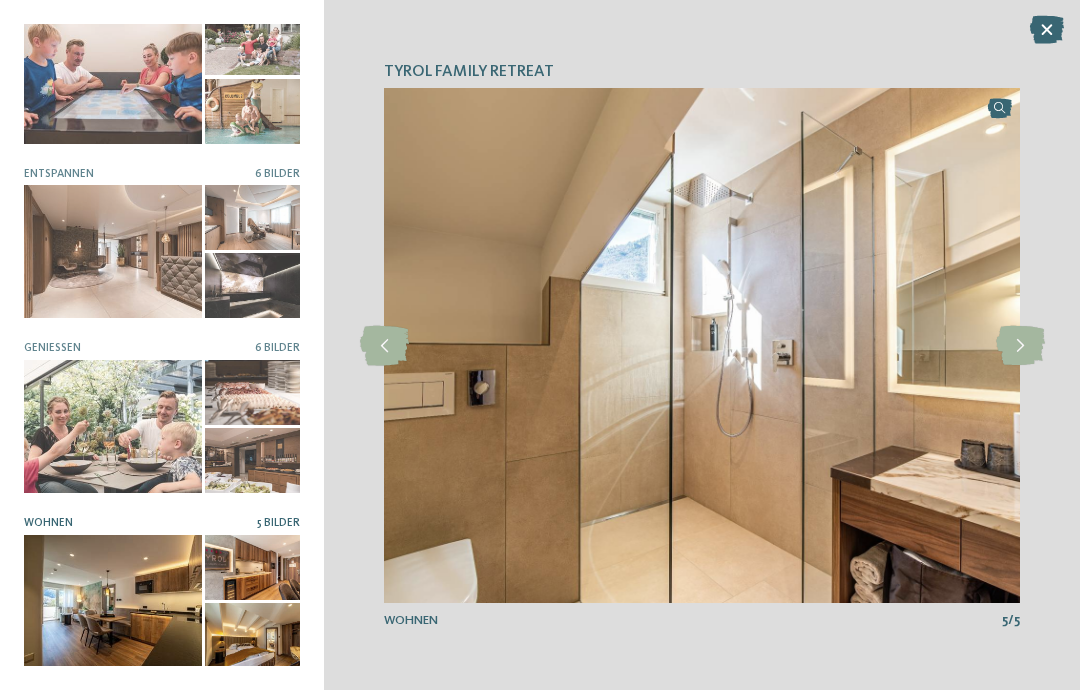 click at bounding box center (1047, 30) 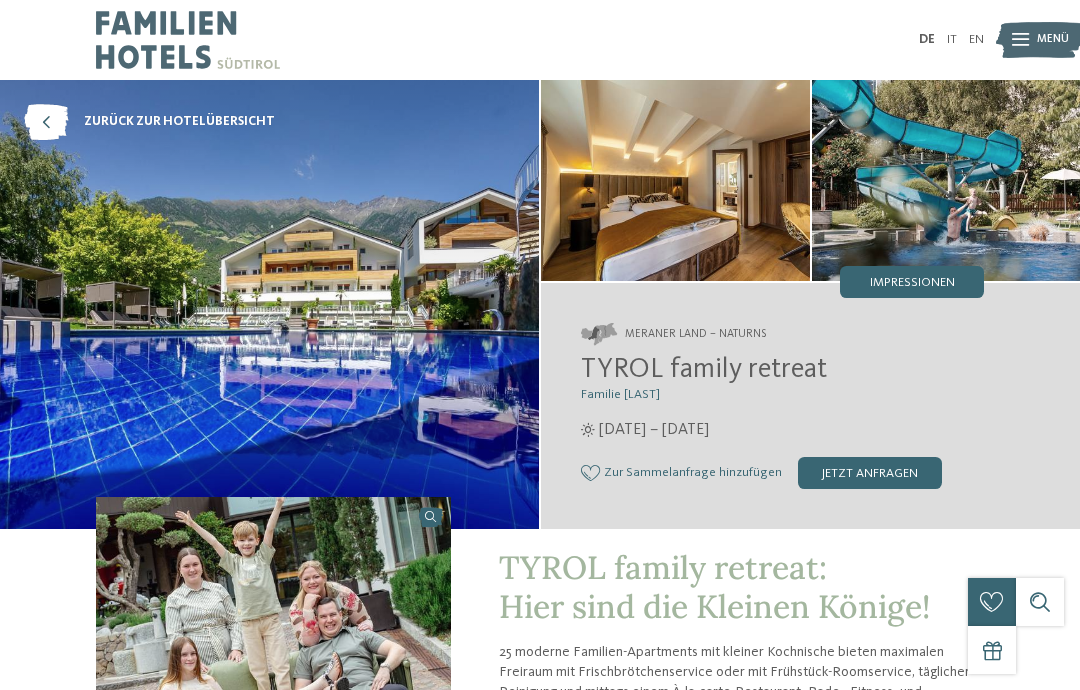 click at bounding box center (675, 180) 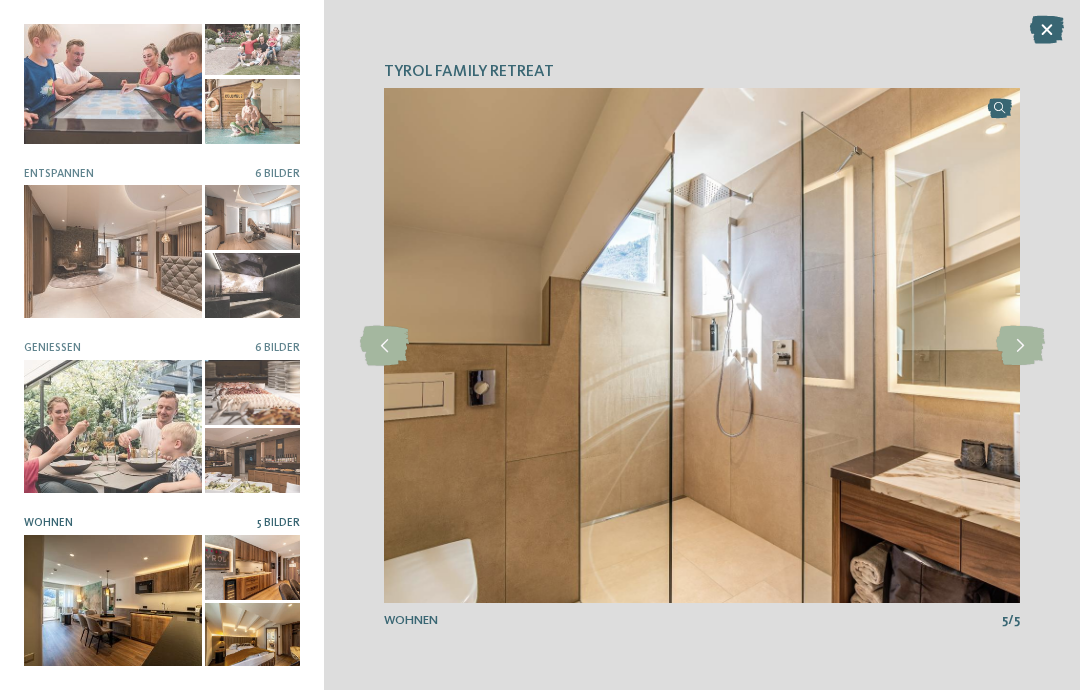 click at bounding box center (1020, 346) 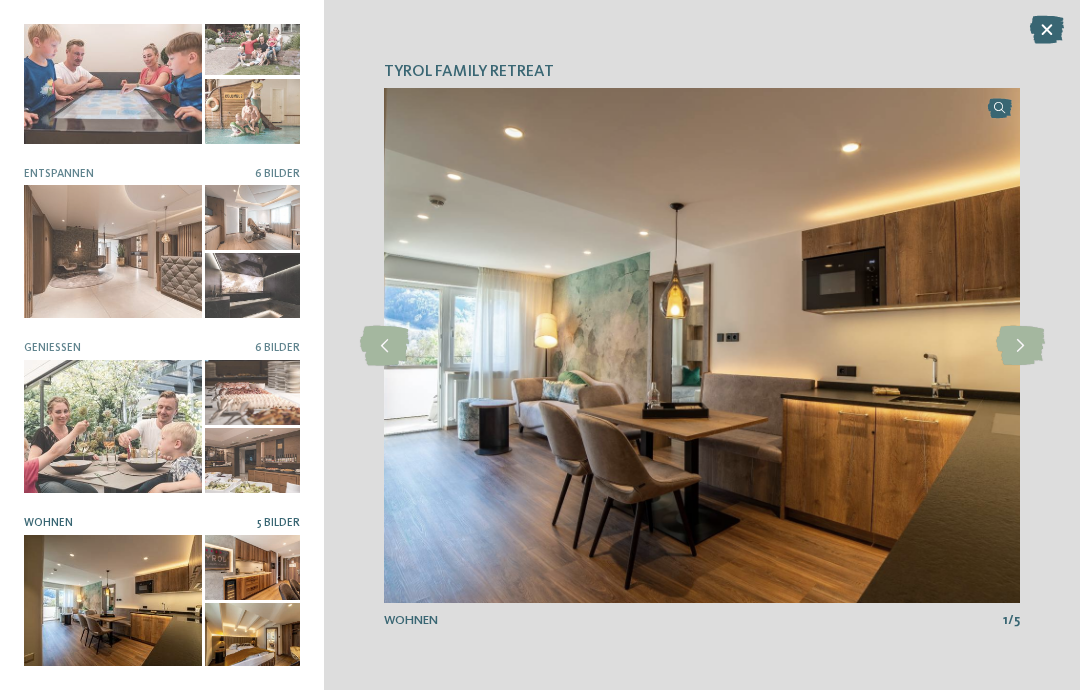 click at bounding box center (1020, 346) 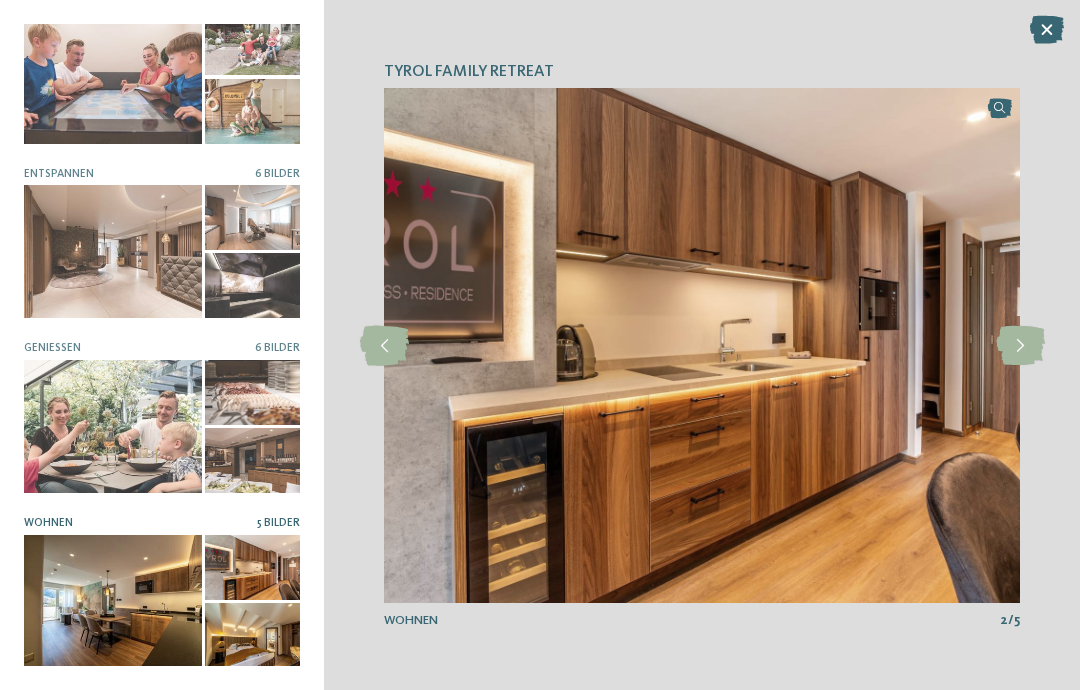 click at bounding box center (1020, 346) 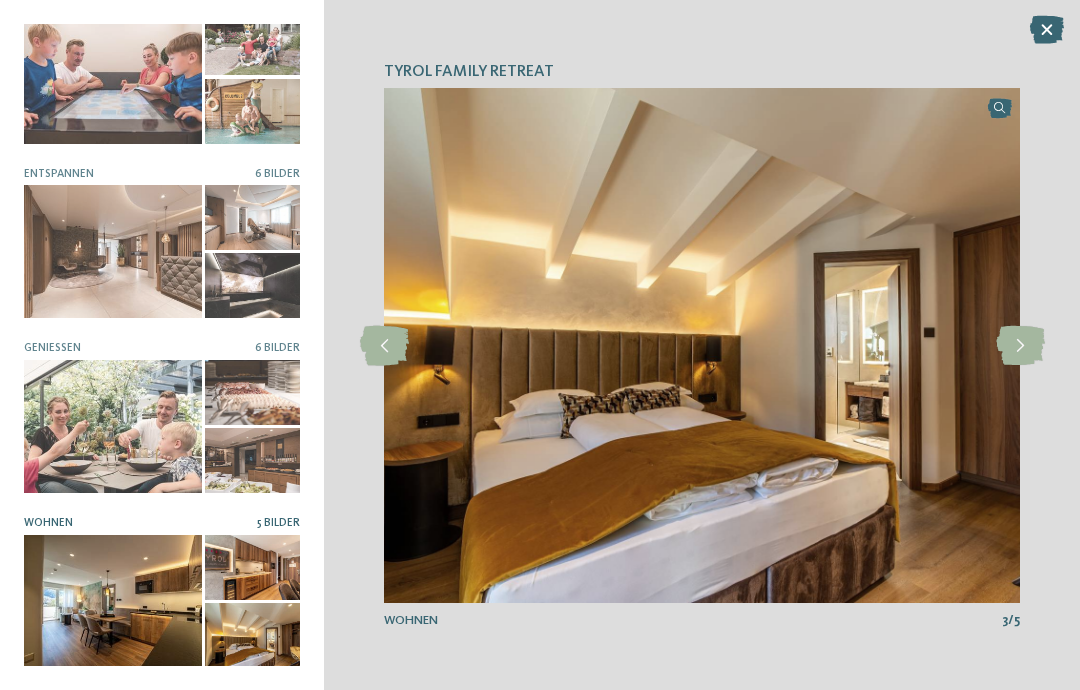 click at bounding box center [1020, 346] 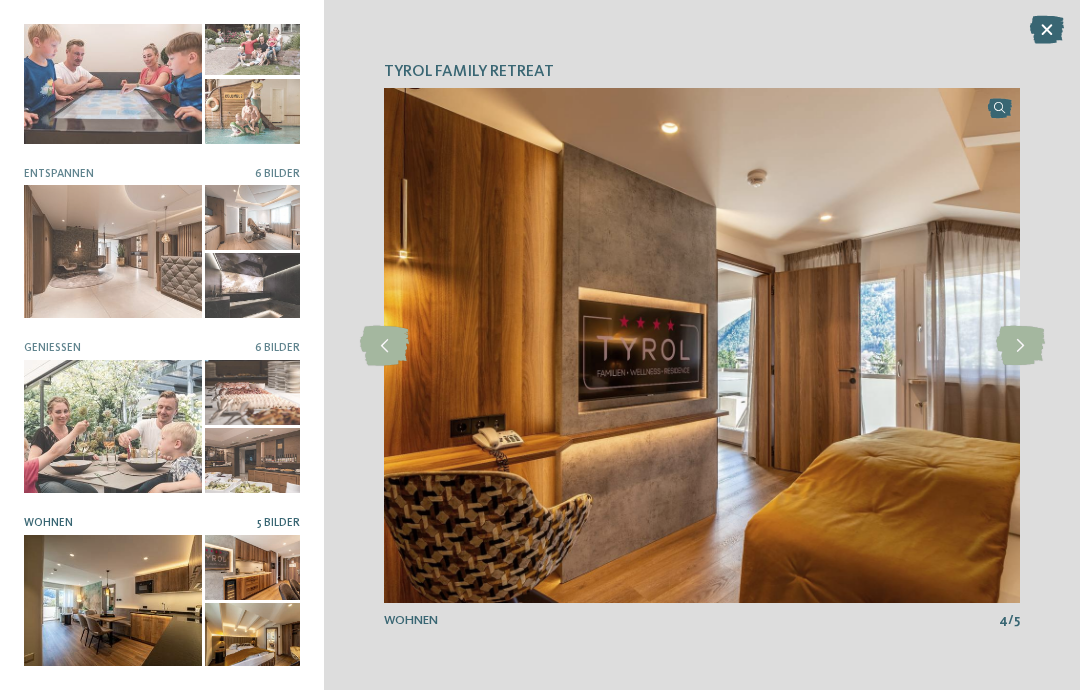 click at bounding box center [1020, 346] 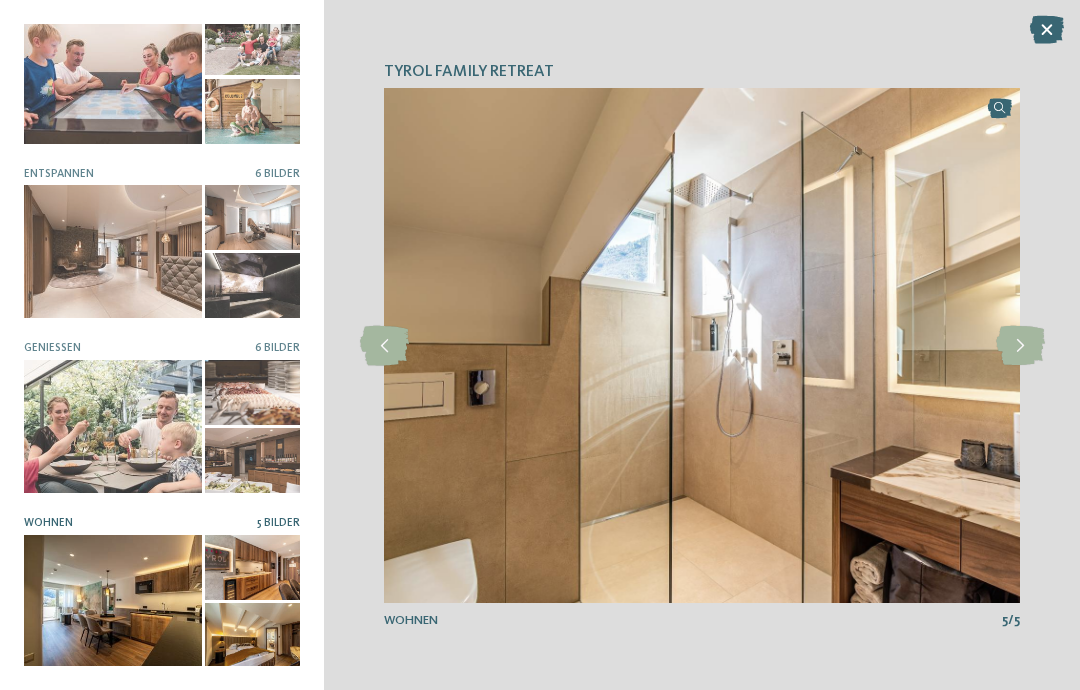 click at bounding box center [1020, 346] 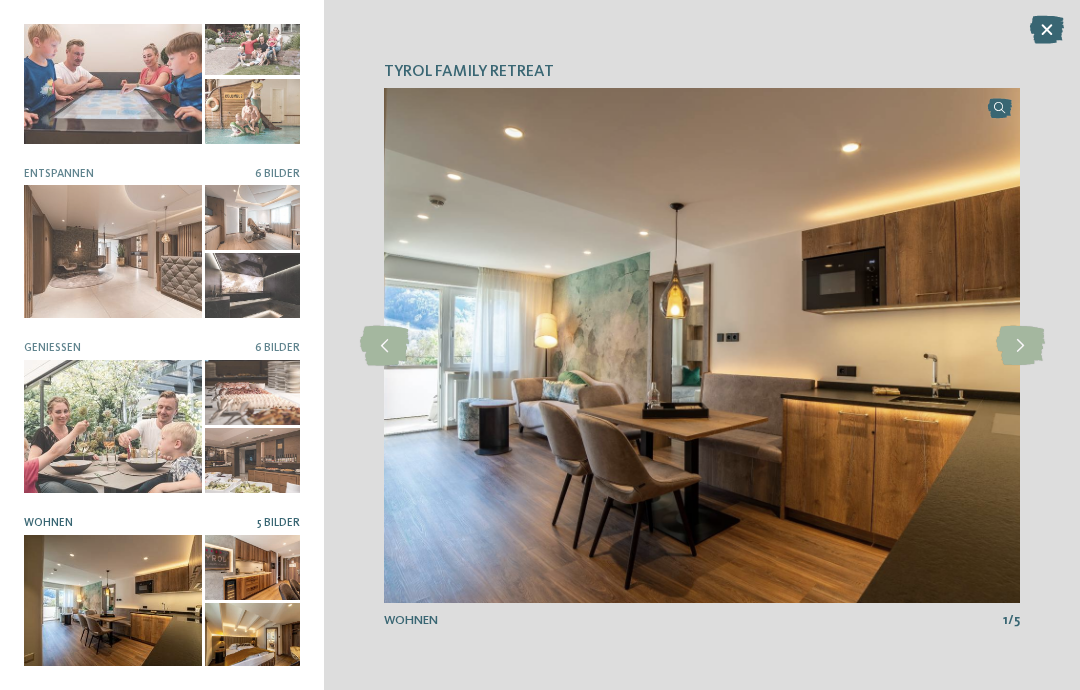 click at bounding box center (1020, 346) 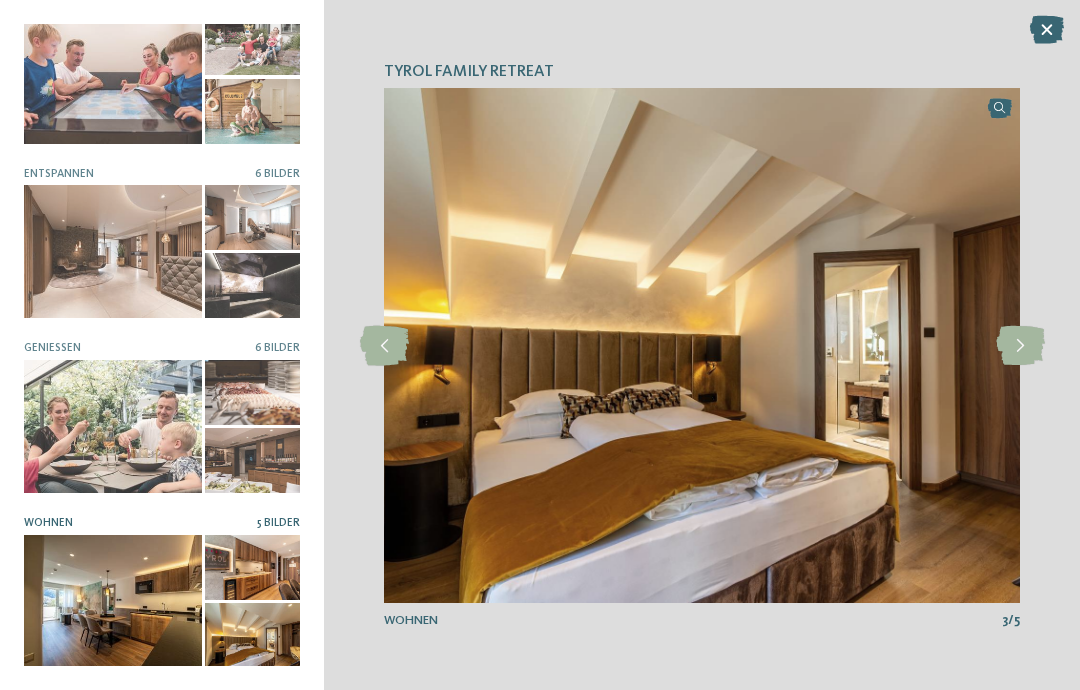 click at bounding box center (1047, 30) 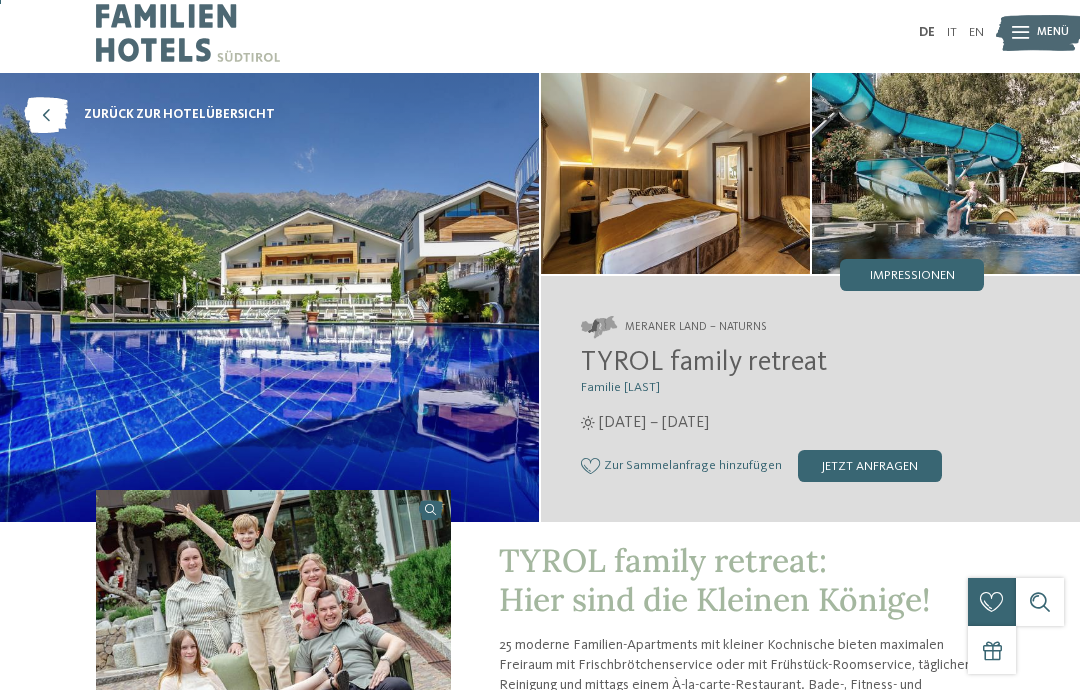 scroll, scrollTop: 0, scrollLeft: 0, axis: both 